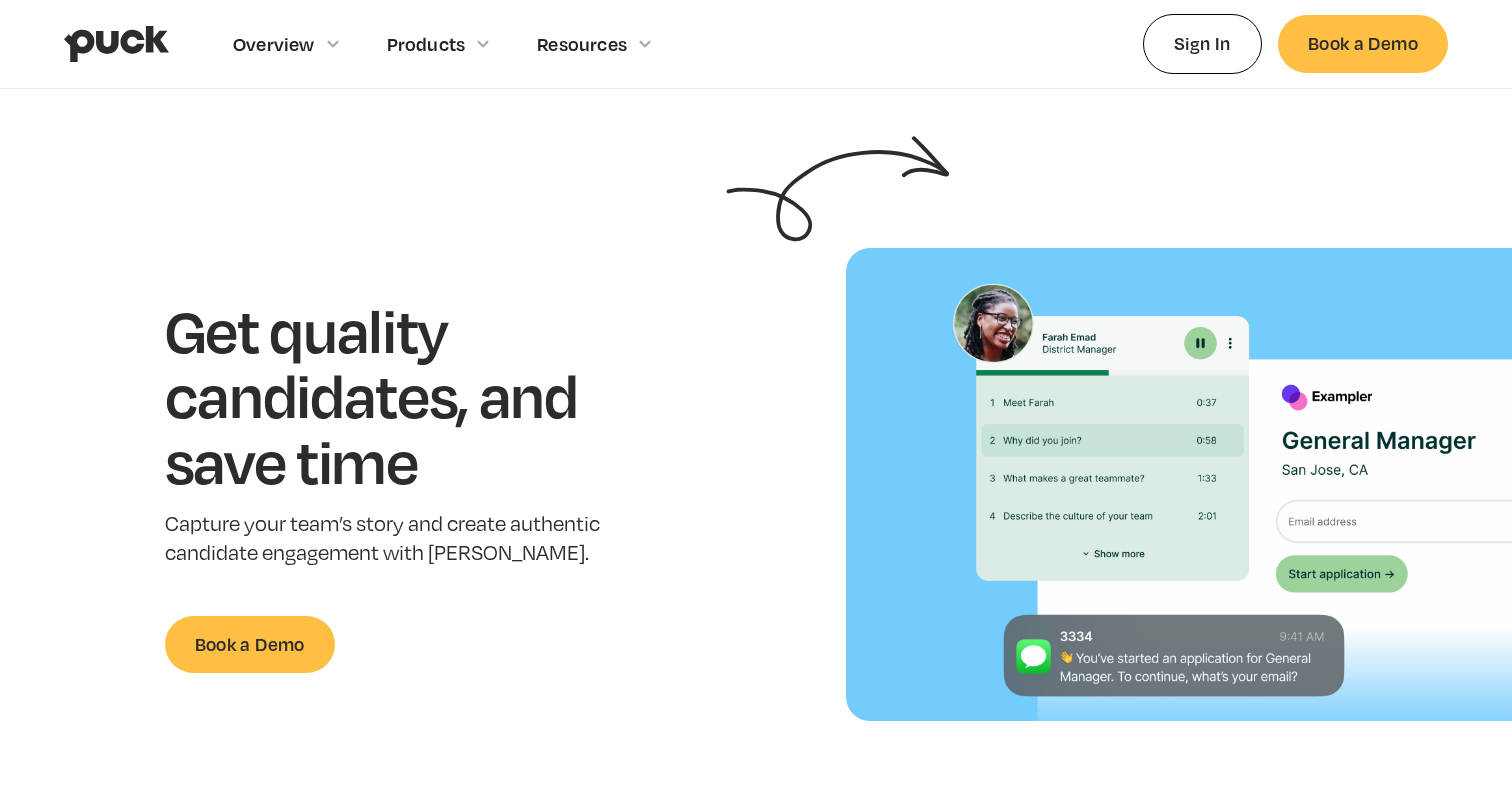 scroll, scrollTop: 0, scrollLeft: 0, axis: both 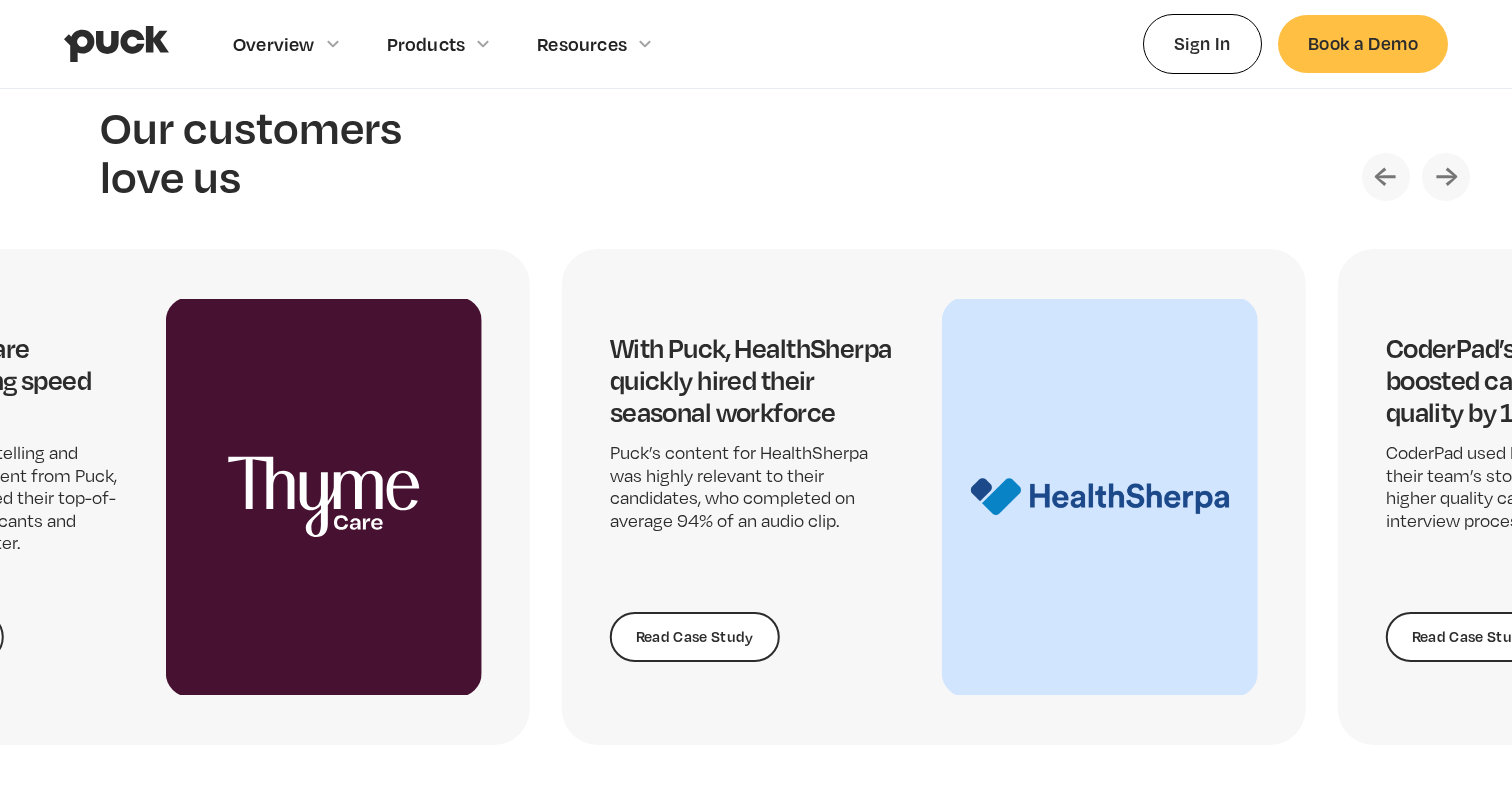 click on "Our customers love us How Thyme Care increased hiring speed by 35%  With improved storytelling and employer brand content from Puck, Thyme Care increased their top-of-funnel qualified applicants and hired candidates faster.  Read Case Study With Puck, HealthSherpa quickly hired their seasonal workforce Puck’s content for HealthSherpa was highly relevant to their candidates, who completed on average 94% of an audio clip. Read Case Study CoderPad’s clips boosted candidate quality by 12.5% CoderPad used Puck to help tell their team’s story and generate higher quality candidates in their interview process. Read Case Study Prenuvo Extends 8% More Candidate Offers While Saving 90 Minutes of Time Per Hire with Puck Prenuvo used Puck to introduce candidates to their team, boost the quantity of top-of-funnel candidates, and increase engagement. Read Case Study Puck delivers quality hires for SKIMS Read Case Study" at bounding box center [756, 423] 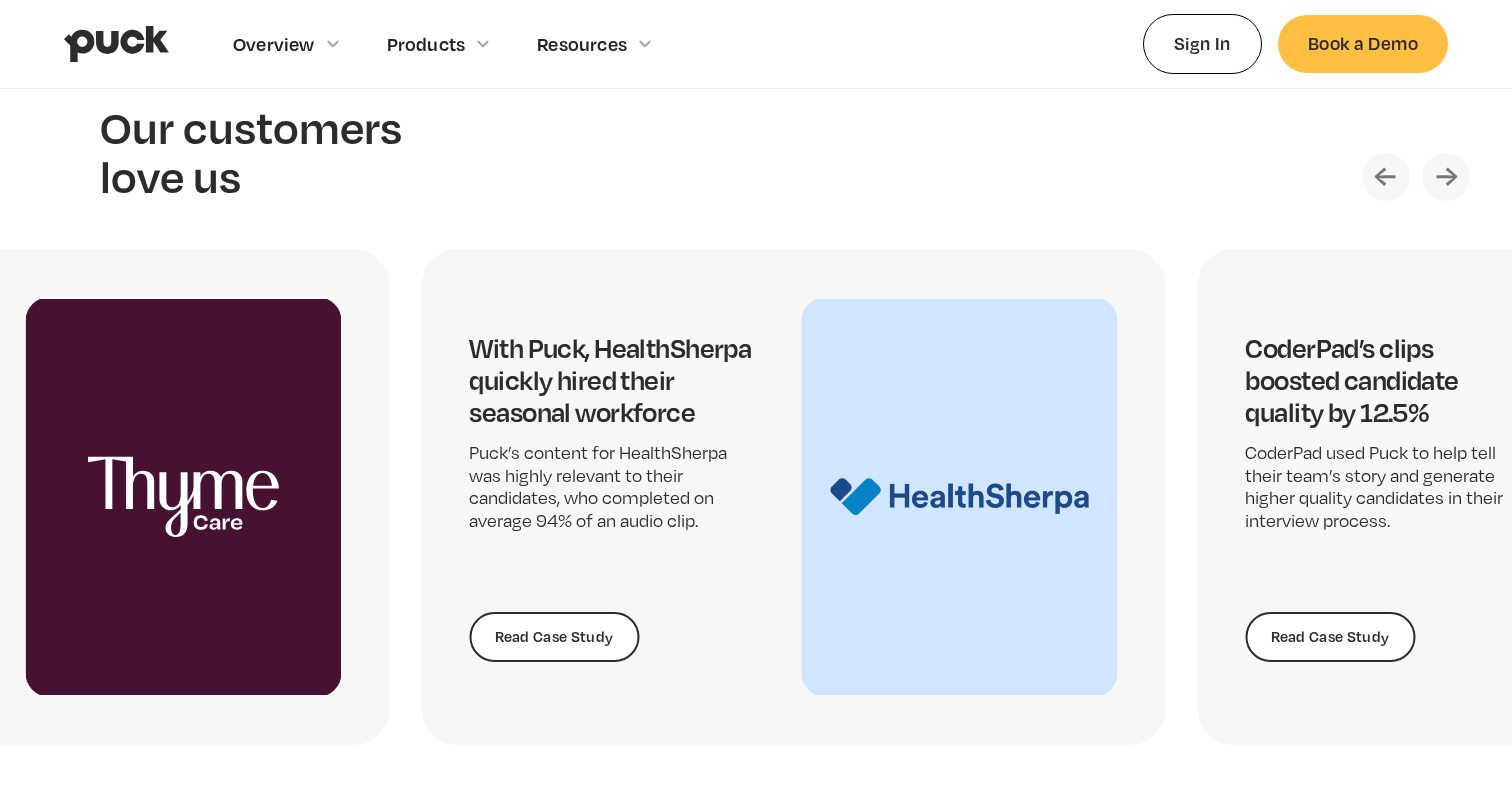 click on "With Puck, HealthSherpa quickly hired their seasonal workforce" at bounding box center [611, 380] 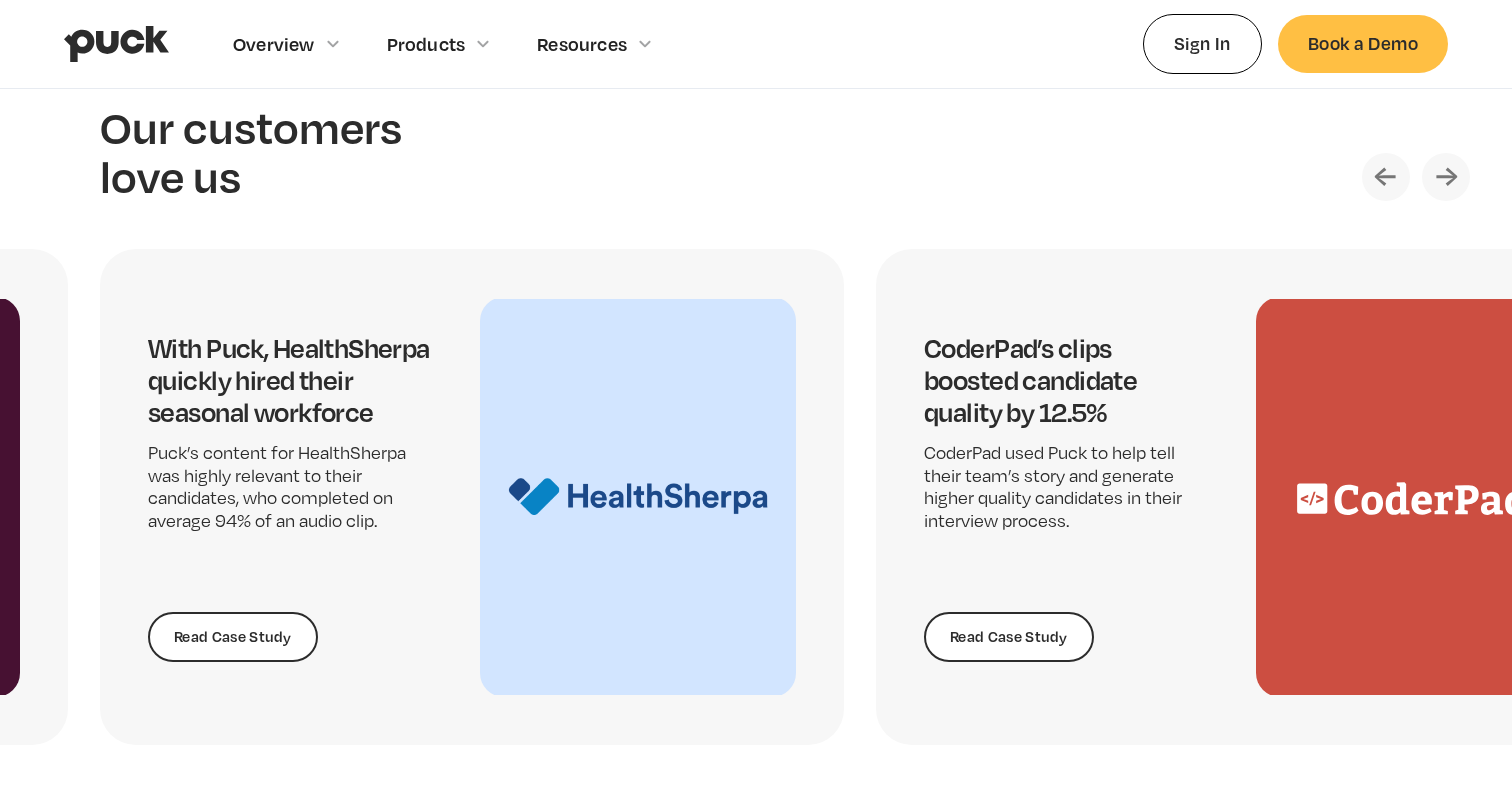 click on "With Puck, HealthSherpa quickly hired their seasonal workforce Puck’s content for HealthSherpa was highly relevant to their candidates, who completed on average 94% of an audio clip. Read Case Study" at bounding box center (472, 497) 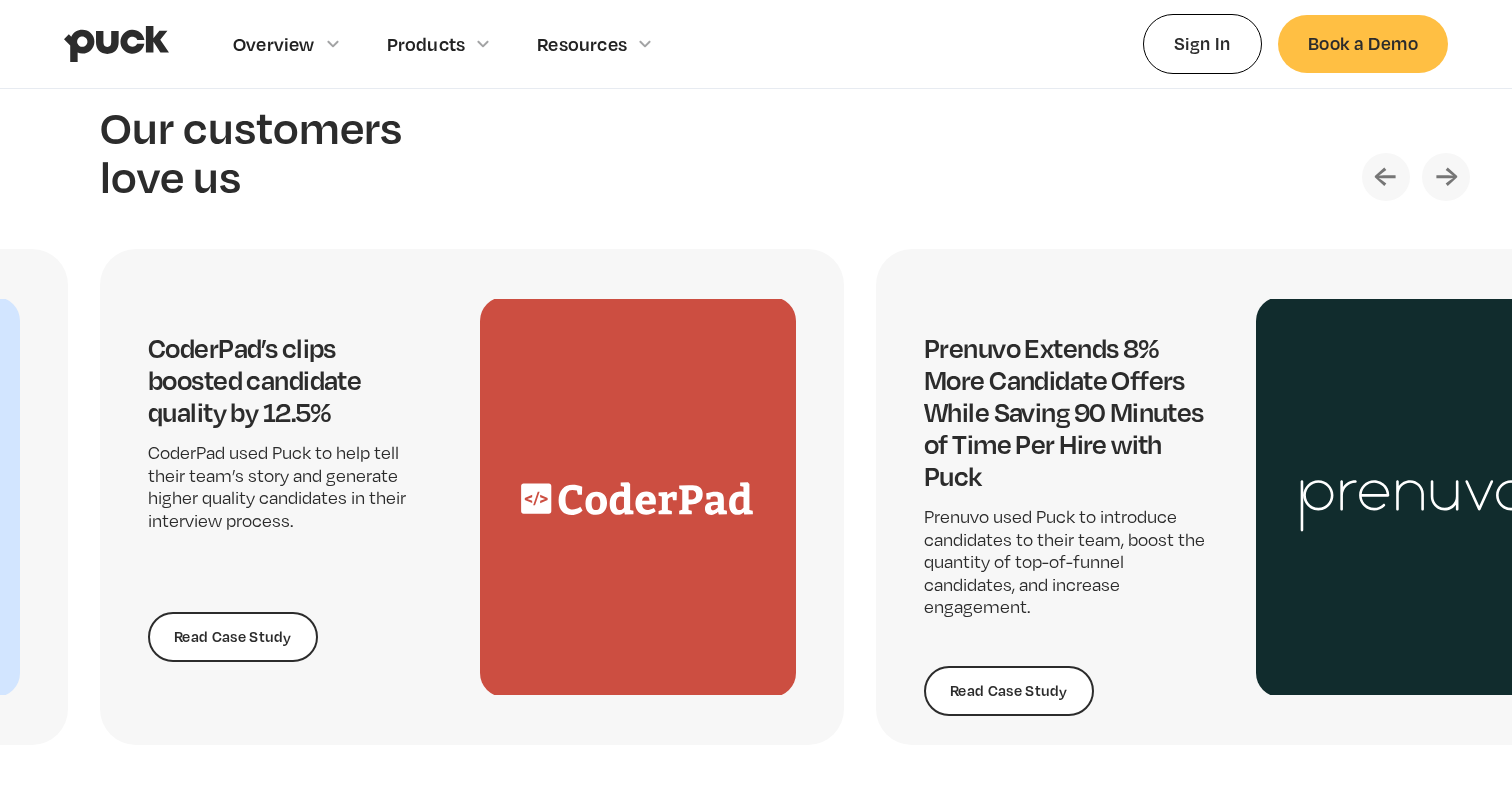 click on "Puck delivers quality hires for SKIMS Read Case Study How Thyme Care increased hiring speed by 35%  With improved storytelling and employer brand content from Puck, Thyme Care increased their top-of-funnel qualified applicants and hired candidates faster.  Read Case Study With Puck, HealthSherpa quickly hired their seasonal workforce Puck’s content for HealthSherpa was highly relevant to their candidates, who completed on average 94% of an audio clip. Read Case Study CoderPad’s clips boosted candidate quality by 12.5% CoderPad used Puck to help tell their team’s story and generate higher quality candidates in their interview process. Read Case Study Prenuvo Extends 8% More Candidate Offers While Saving 90 Minutes of Time Per Hire with Puck Prenuvo used Puck to introduce candidates to their team, boost the quantity of top-of-funnel candidates, and increase engagement. Read Case Study" at bounding box center (-1758, 497) 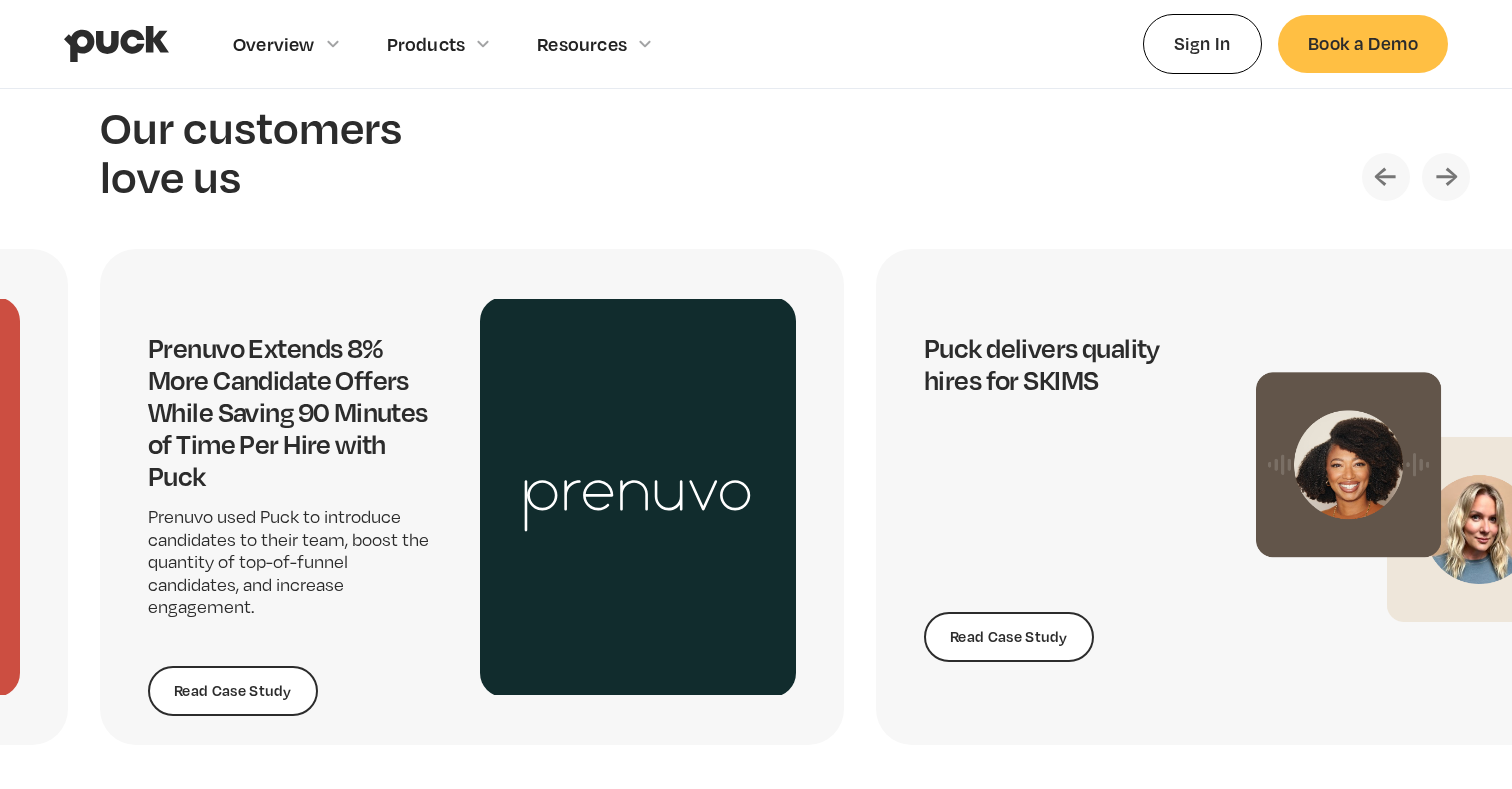 click on "Prenuvo Extends 8% More Candidate Offers While Saving 90 Minutes of Time Per Hire with Puck Prenuvo used Puck to introduce candidates to their team, boost the quantity of top-of-funnel candidates, and increase engagement. Read Case Study" at bounding box center (472, 497) 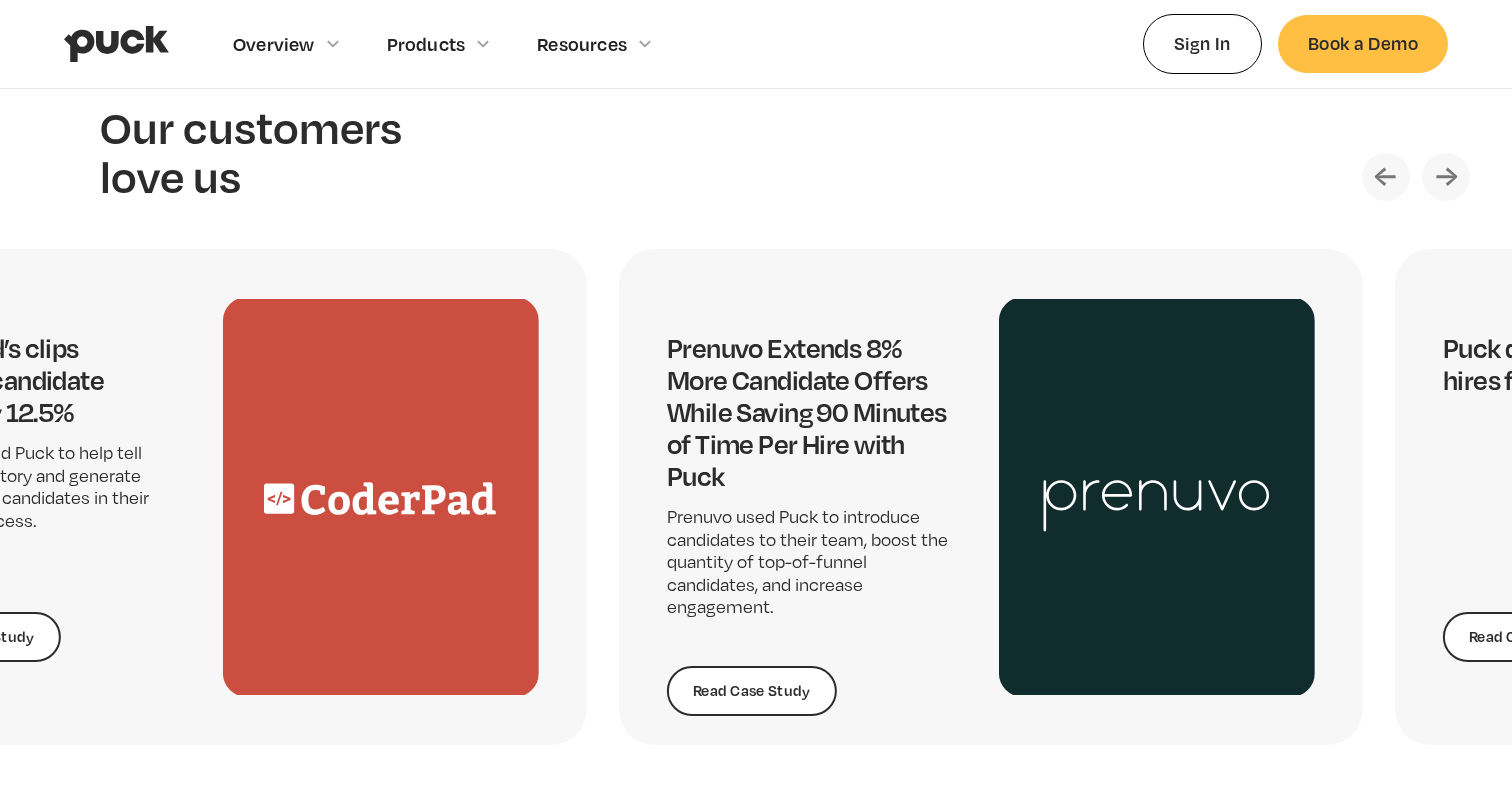 click on "Prenuvo Extends 8% More Candidate Offers While Saving 90 Minutes of Time Per Hire with Puck Prenuvo used Puck to introduce candidates to their team, boost the quantity of top-of-funnel candidates, and increase engagement. Read Case Study" at bounding box center (991, 497) 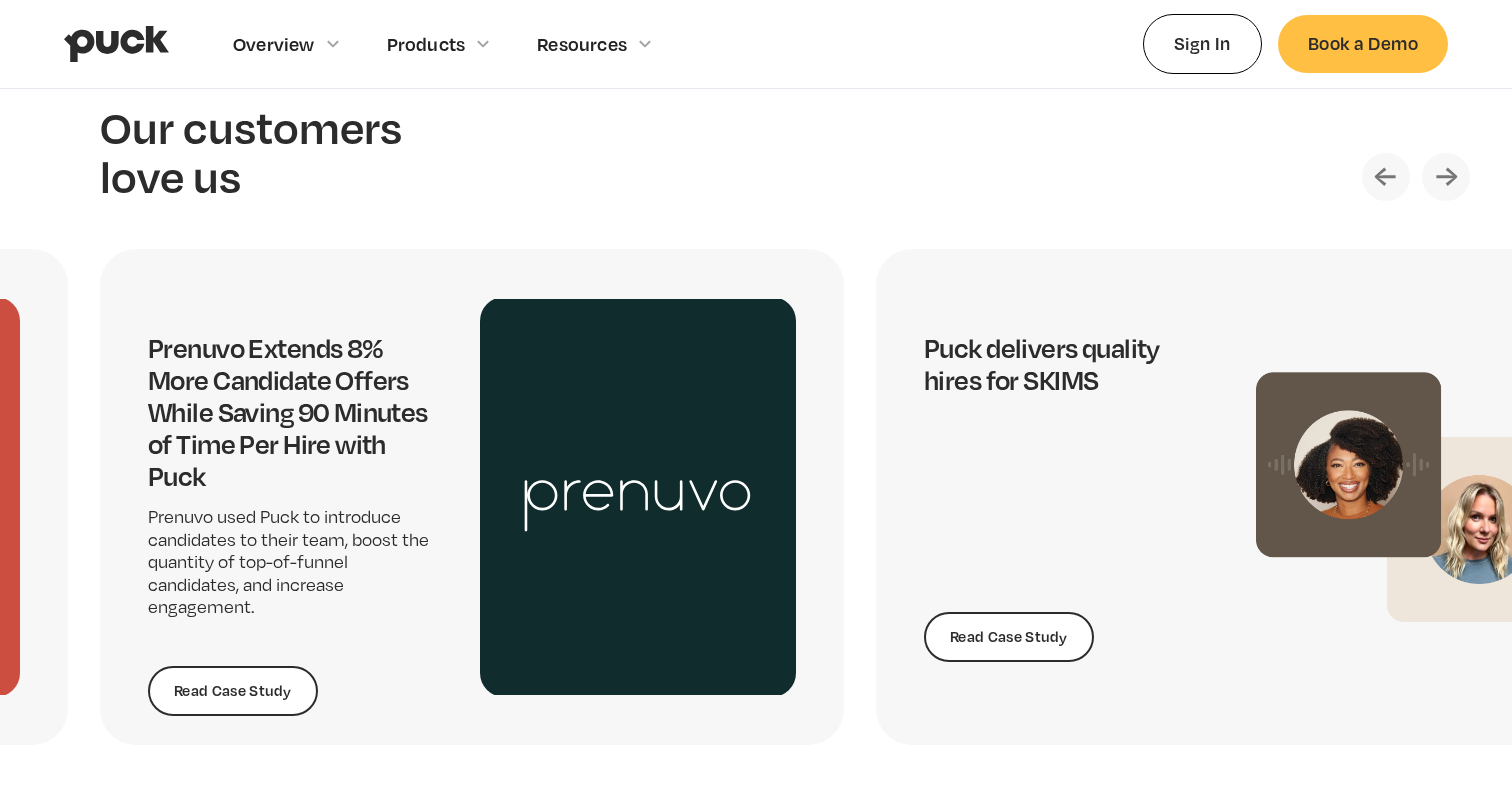 click on "Puck delivers quality hires for SKIMS Read Case Study" at bounding box center (1248, 497) 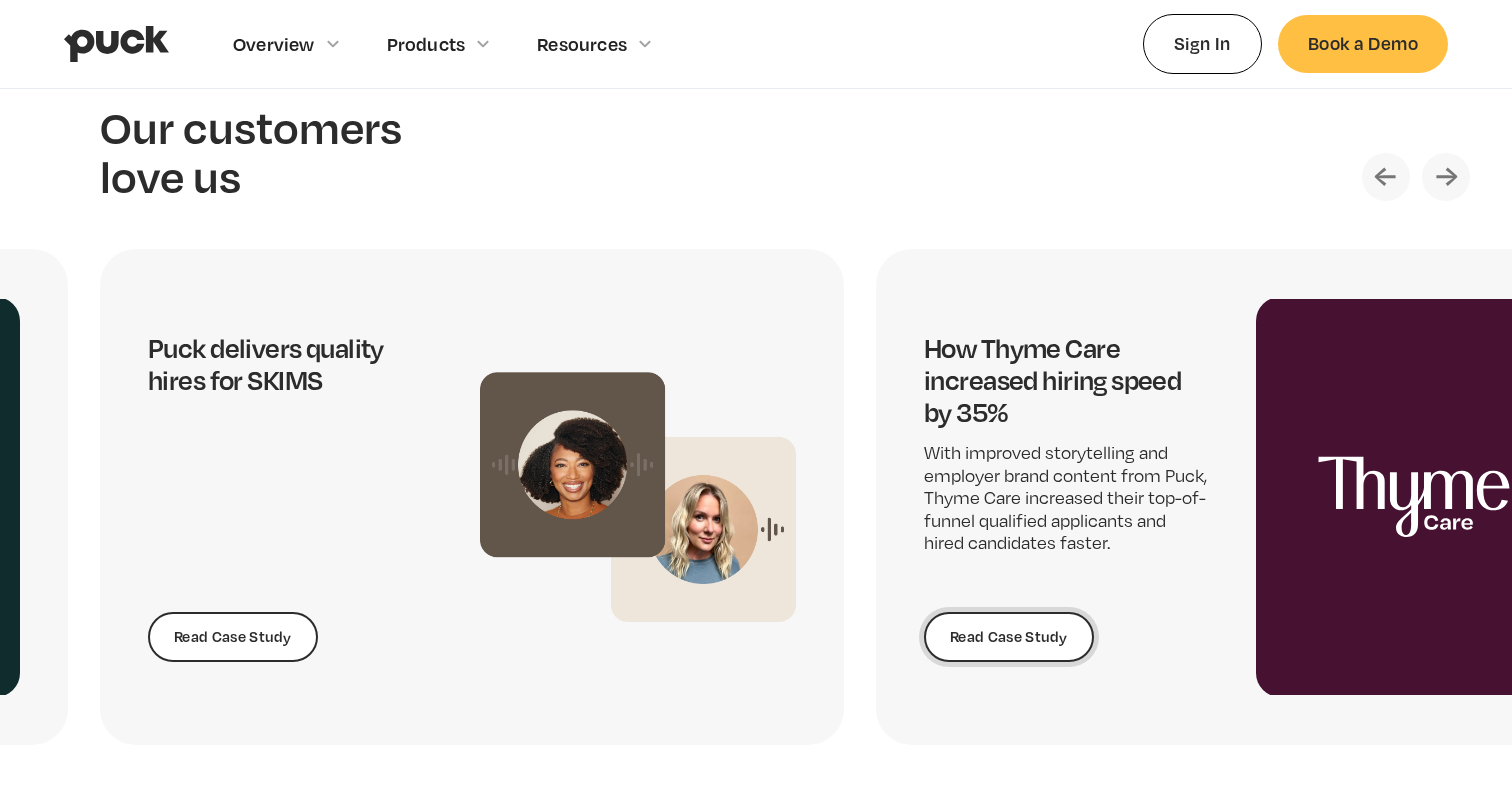click on "Read Case Study" at bounding box center [1009, 637] 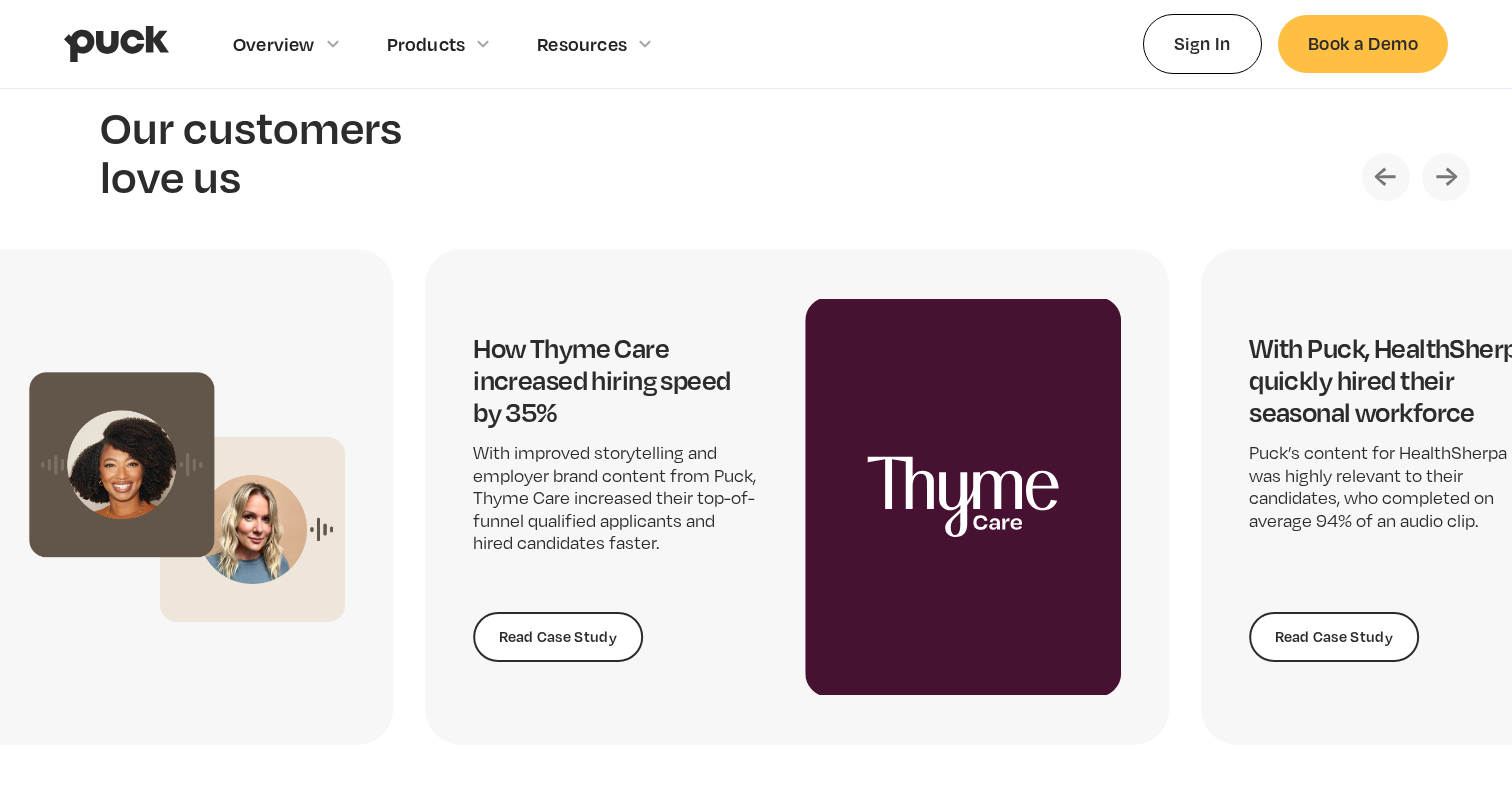 click on "How Thyme Care increased hiring speed by 35%" at bounding box center [615, 380] 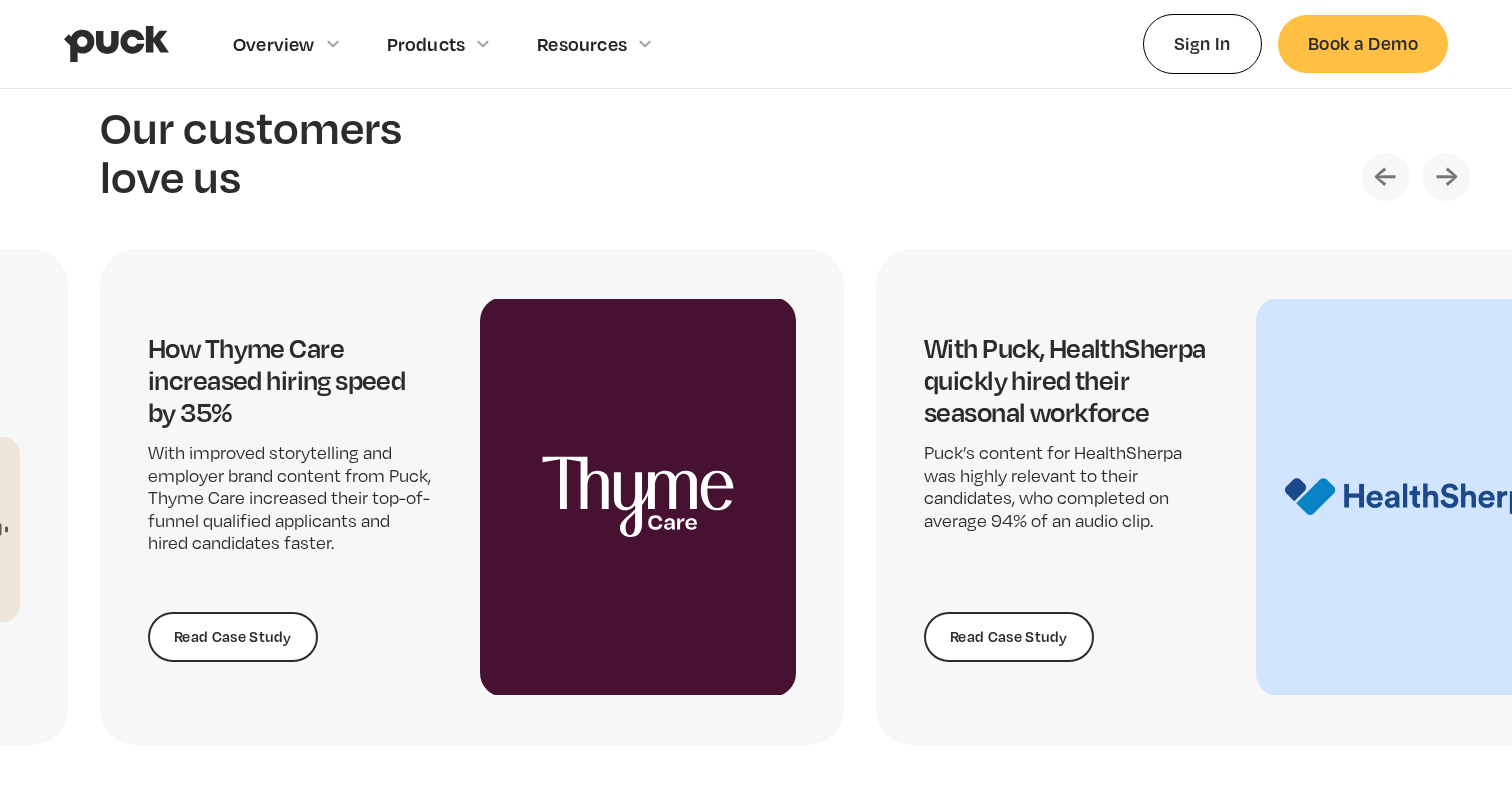 click on "Puck’s content for HealthSherpa was highly relevant to their candidates, who completed on average 94% of an audio clip." at bounding box center (1066, 487) 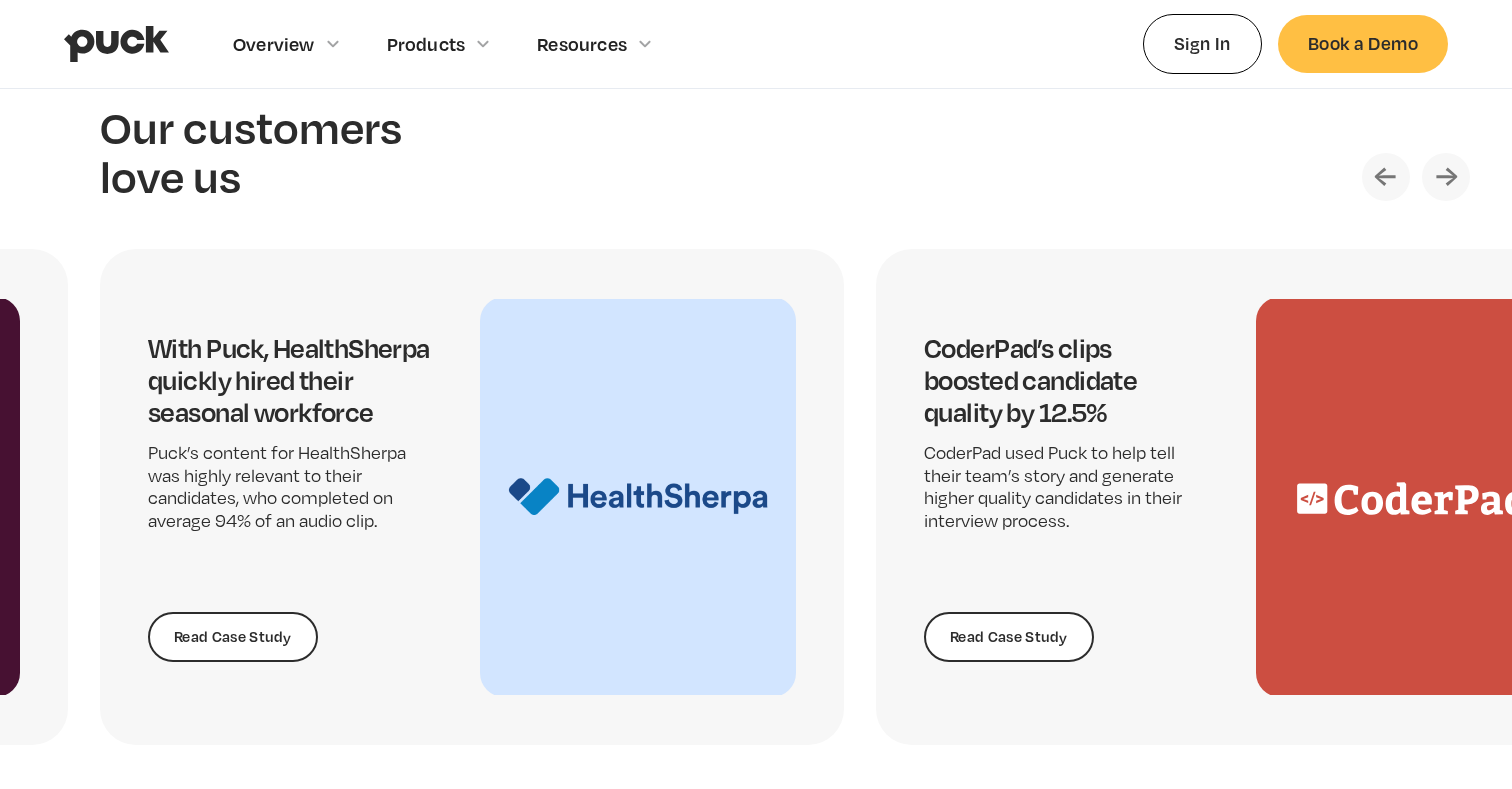 click on "With Puck, HealthSherpa quickly hired their seasonal workforce Puck’s content for HealthSherpa was highly relevant to their candidates, who completed on average 94% of an audio clip. Read Case Study" at bounding box center (472, 497) 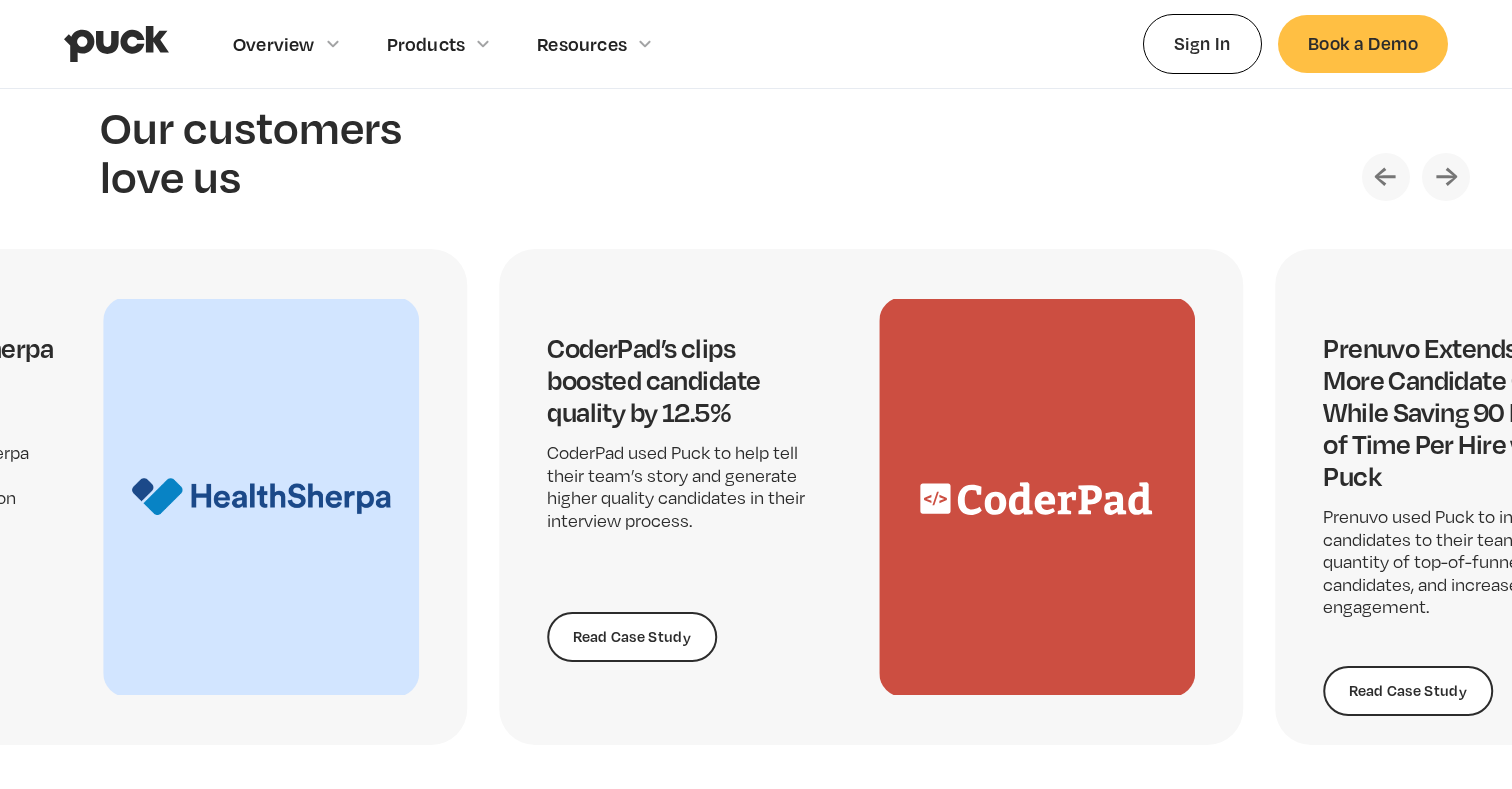 click on "CoderPad’s clips boosted candidate quality by 12.5% CoderPad used Puck to help tell their team’s story and generate higher quality candidates in their interview process. Read Case Study" at bounding box center (871, 497) 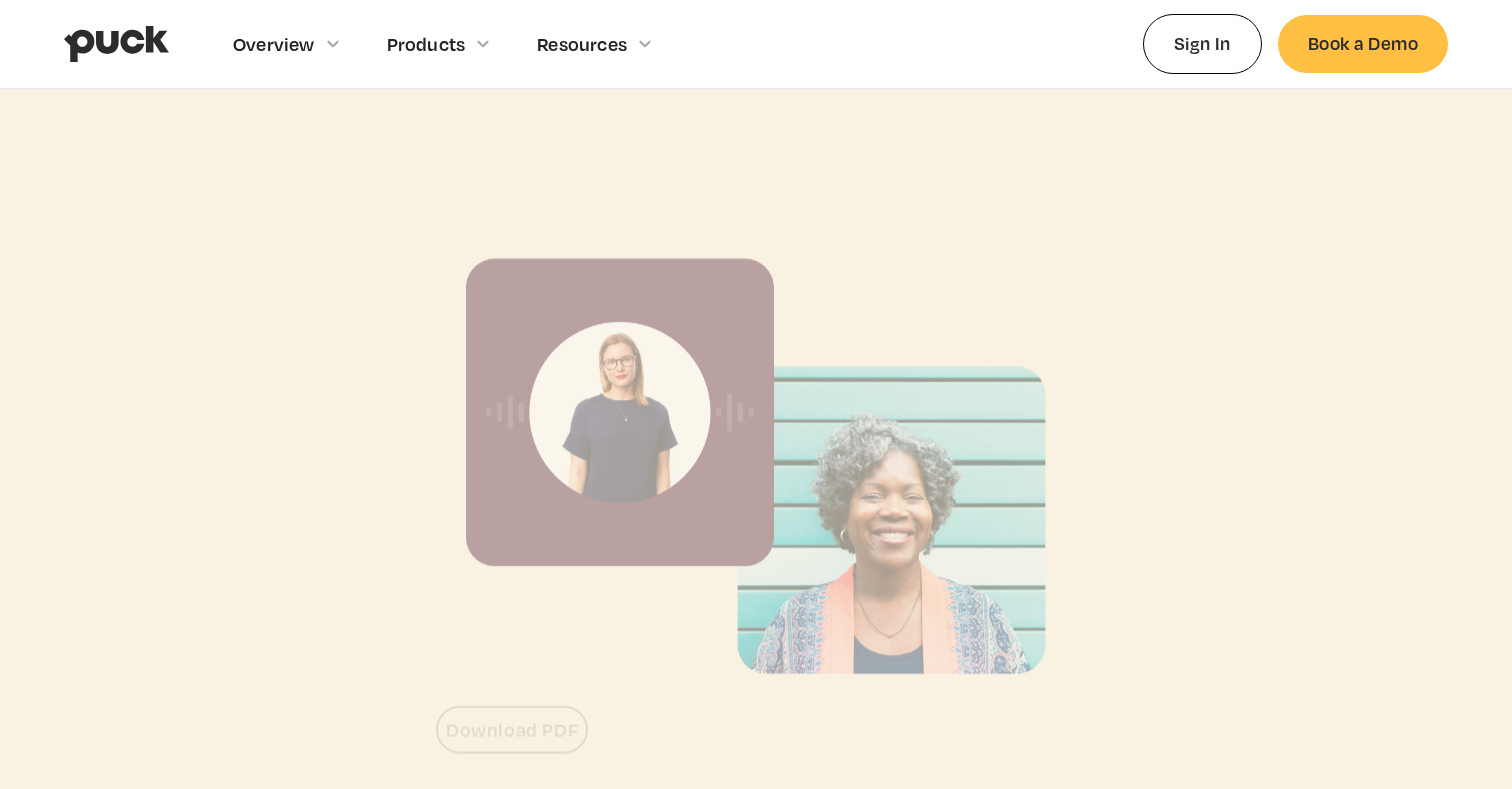 scroll, scrollTop: 0, scrollLeft: 0, axis: both 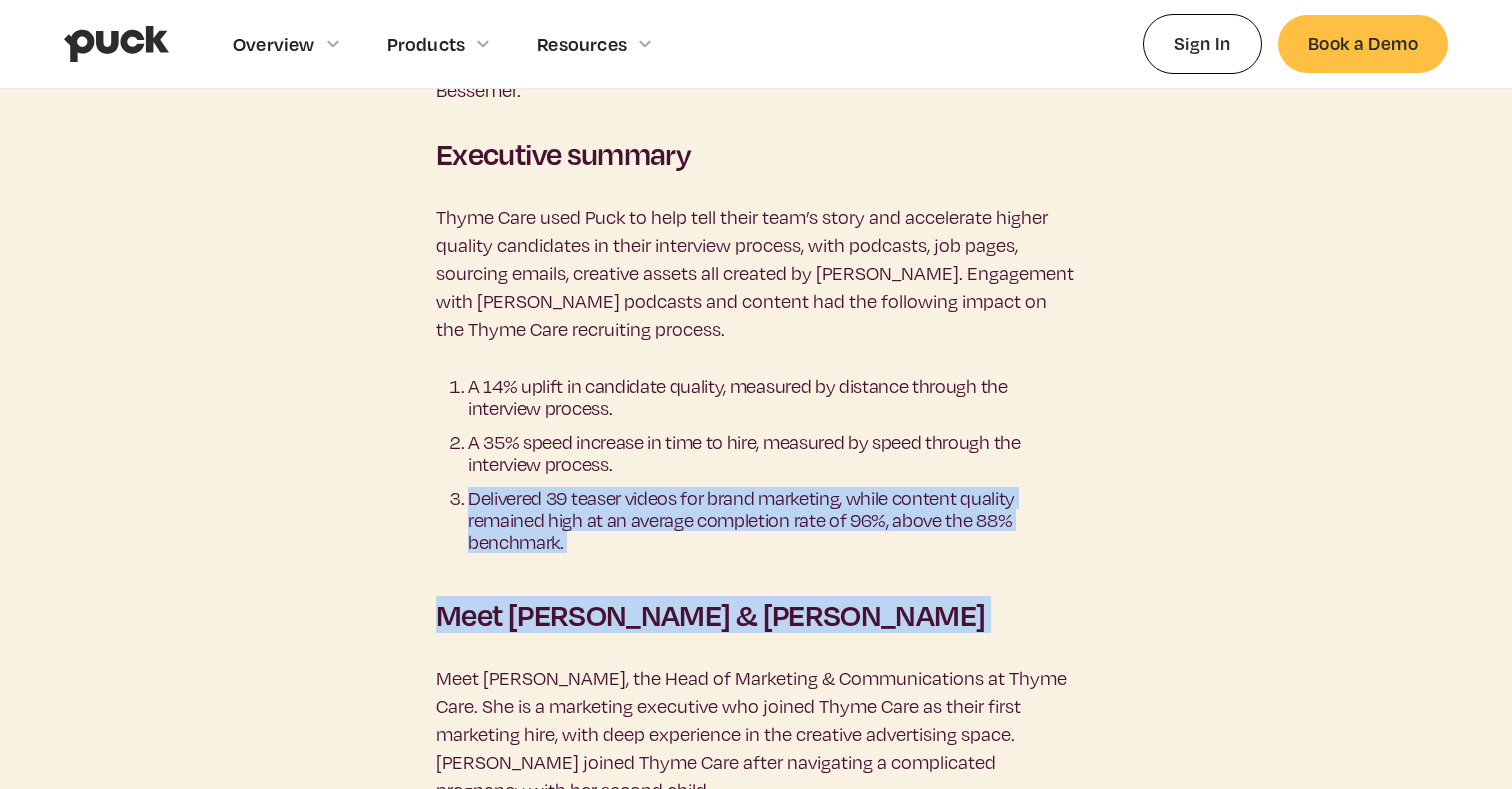 drag, startPoint x: 1010, startPoint y: 635, endPoint x: 1029, endPoint y: 454, distance: 181.9945 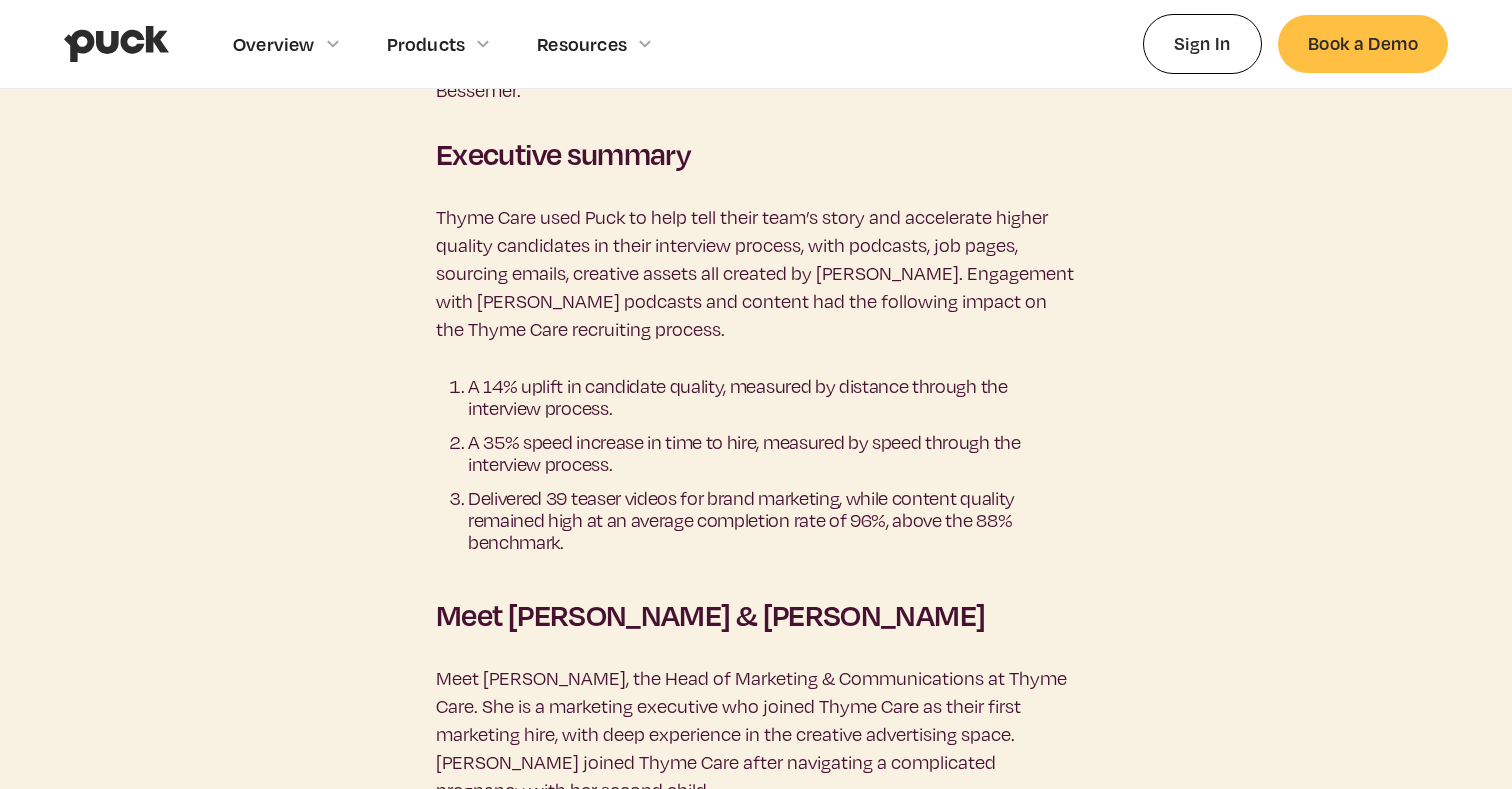 click on "A 14% uplift in candidate quality, measured by distance through the interview process. A 35% speed increase in time to hire, measured by speed through the interview process. Delivered 39 teaser videos for brand marketing, while content quality remained high at an average completion rate of 96%, above the 88% benchmark." at bounding box center [756, 470] 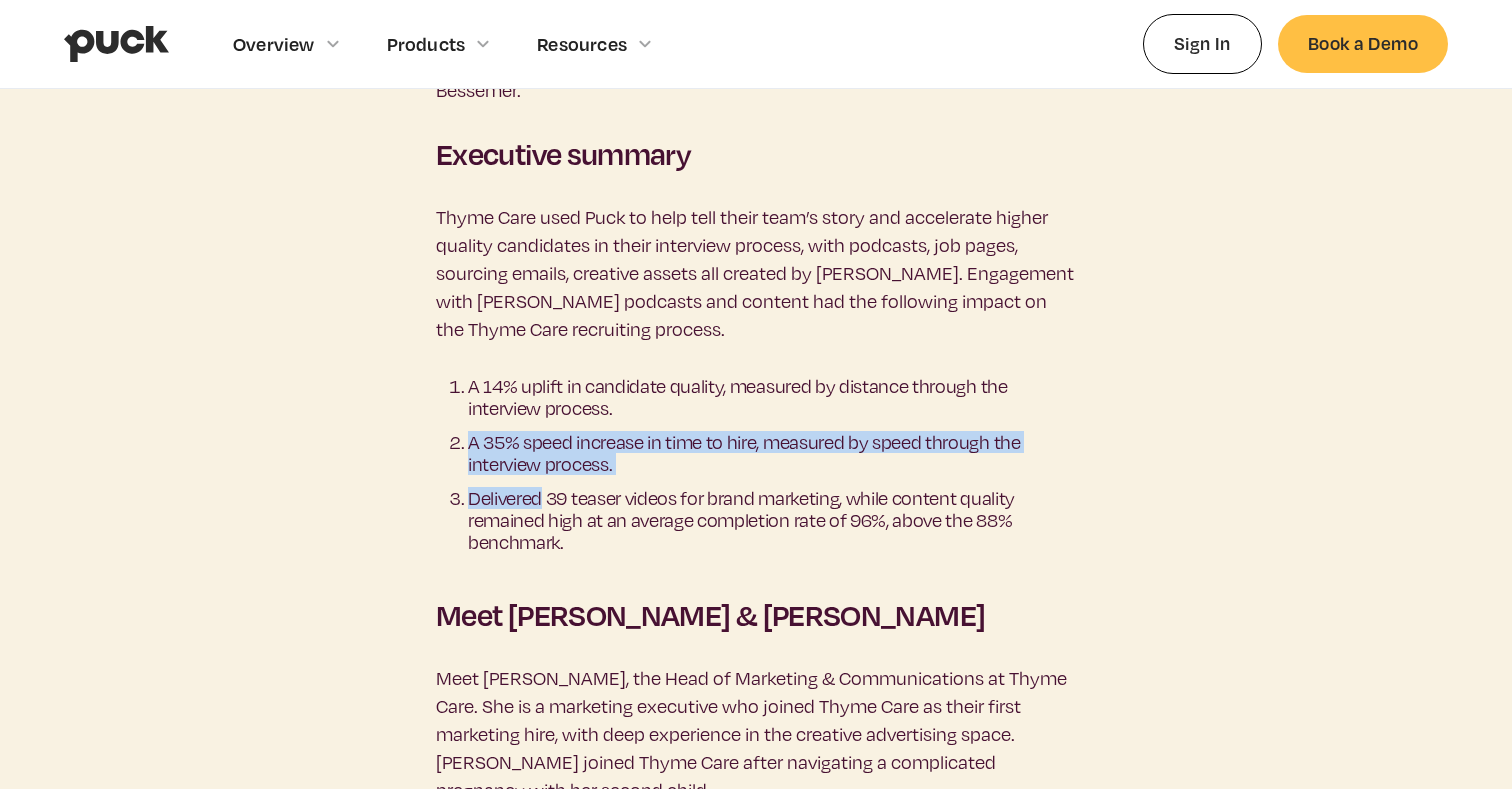 drag, startPoint x: 1027, startPoint y: 454, endPoint x: 981, endPoint y: 377, distance: 89.693924 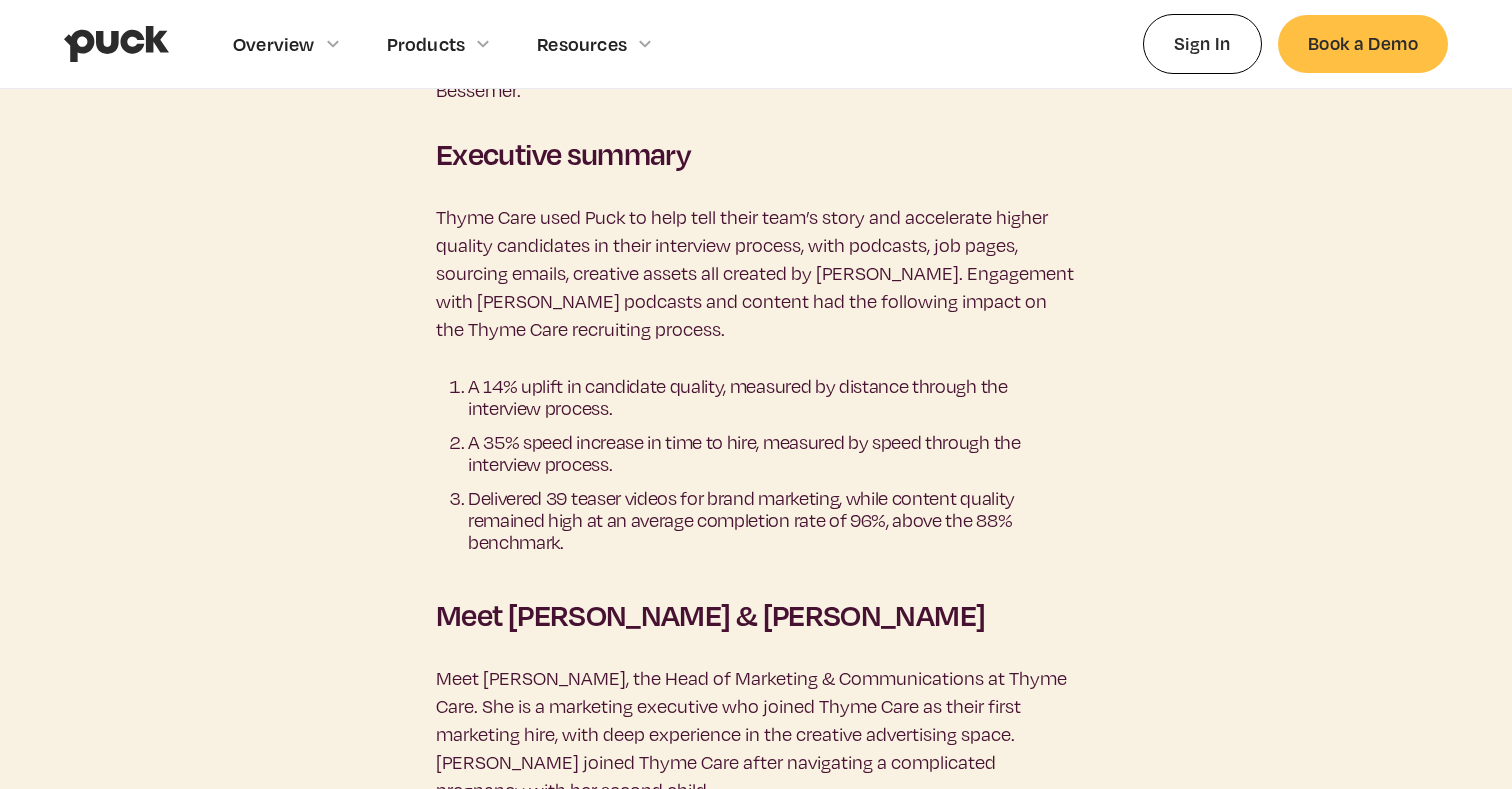 click on "A 14% uplift in candidate quality, measured by distance through the interview process." at bounding box center (772, 397) 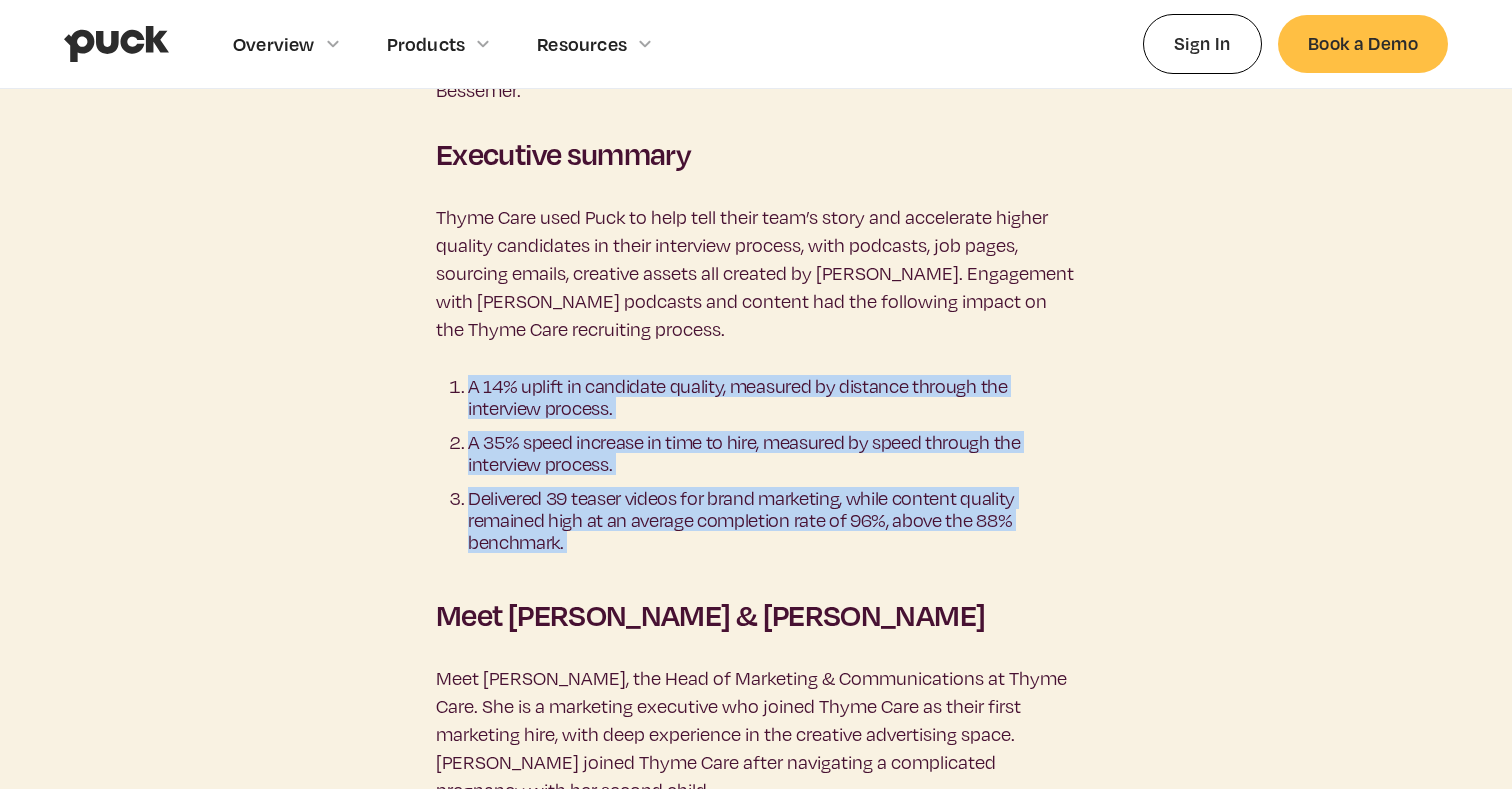 drag, startPoint x: 981, startPoint y: 377, endPoint x: 1041, endPoint y: 473, distance: 113.20777 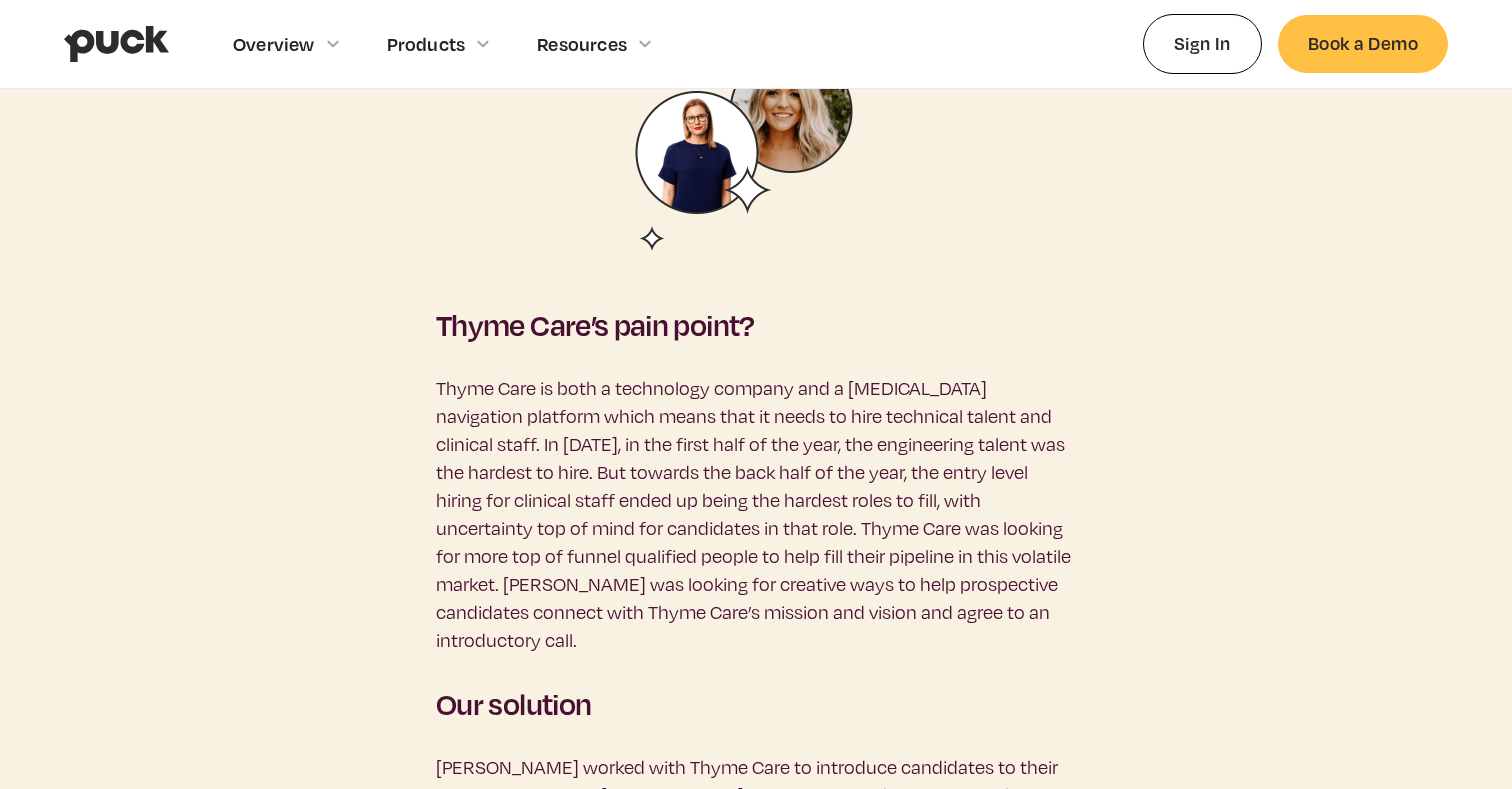 scroll, scrollTop: 2526, scrollLeft: 0, axis: vertical 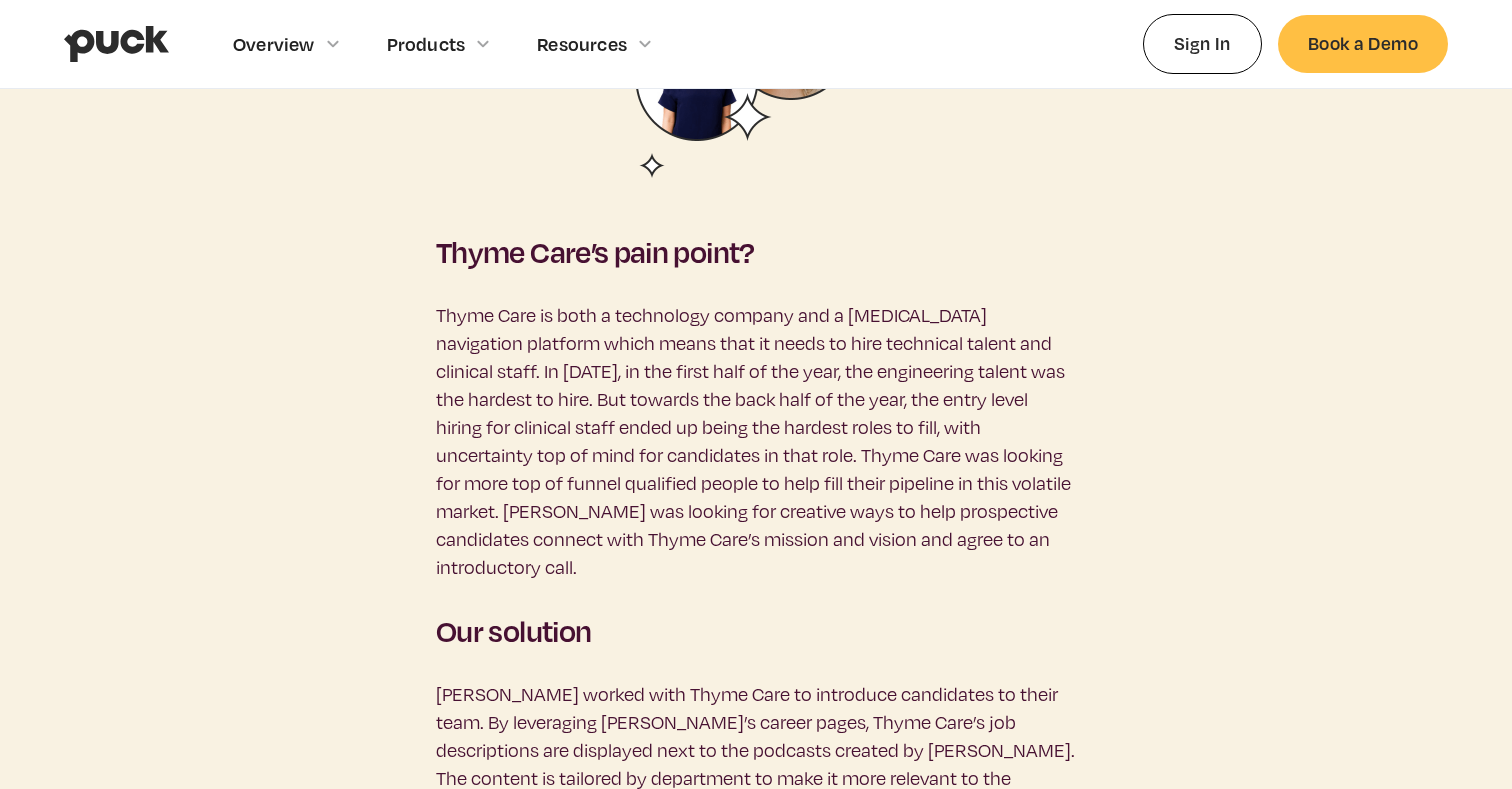 click on "Who is Thyme Care? Thyme Care is a value-based oncology management platform whose mission is to improve the quality of life for people diagnosed with [MEDICAL_DATA] by providing personalized, clinically coordinated care. Thyme Care bridges in-person and digital care by pairing Oncology Nurses and Care Partners with software and analytics to quickly get members to the most appropriate site of care, proactively identify members at-risk of an adverse event, address health disparities, and help ensure treatment aligns with their goals. The company was founded in [DATE] and is headquartered in [GEOGRAPHIC_DATA]. It’s backed by venture funding from [PERSON_NAME], AlleyCorp, [PERSON_NAME] Ventures, Casdin Capital, and Bessemer. Executive summary A 14% uplift in candidate quality, measured by distance through the interview process. A 35% speed increase in time to hire, measured by speed through the interview process. Meet [PERSON_NAME] & [PERSON_NAME] Thyme Care’s pain point? Our solution The content Results ‍ Results cont" at bounding box center [756, 994] 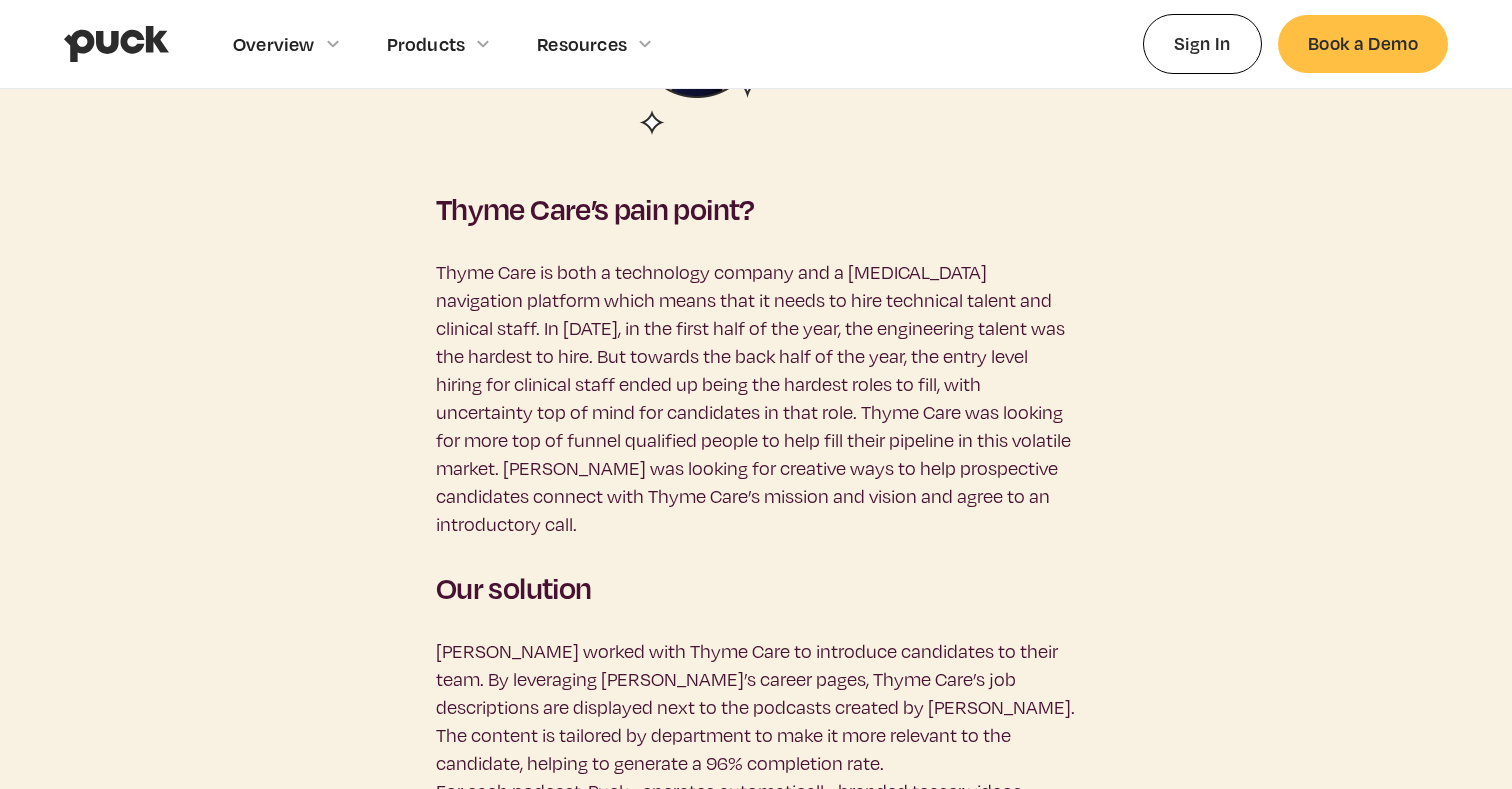 scroll, scrollTop: 2566, scrollLeft: 0, axis: vertical 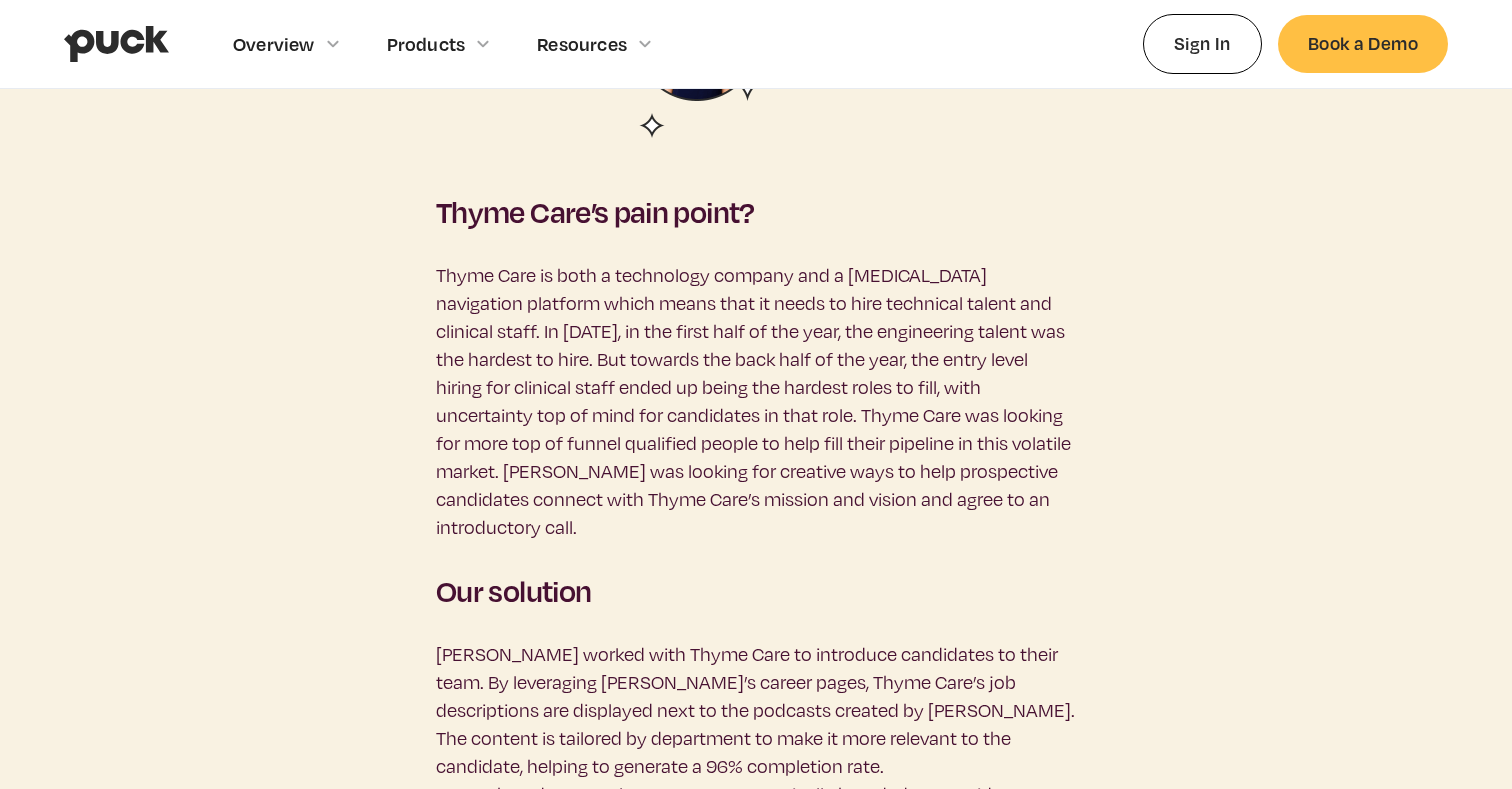 click on "Download PDF How Thyme Care increased hiring speed by 35%  With improved storytelling and employer brand content from Puck, Thyme Care increased their top-of-funnel qualified applicants and hired candidates faster.  Who is Thyme Care? Thyme Care is a value-based oncology management platform whose mission is to improve the quality of life for people diagnosed with [MEDICAL_DATA] by providing personalized, clinically coordinated care. Thyme Care bridges in-person and digital care by pairing Oncology Nurses and Care Partners with software and analytics to quickly get members to the most appropriate site of care, proactively identify members at-risk of an adverse event, address health disparities, and help ensure treatment aligns with their goals. The company was founded in [DATE] and is headquartered in [GEOGRAPHIC_DATA]. It’s backed by venture funding from [PERSON_NAME], AlleyCorp, [PERSON_NAME] Ventures, Casdin Capital, and Bessemer. Executive summary Meet [PERSON_NAME] & [PERSON_NAME] Thyme Care’s pain point? Our solution" at bounding box center [756, 454] 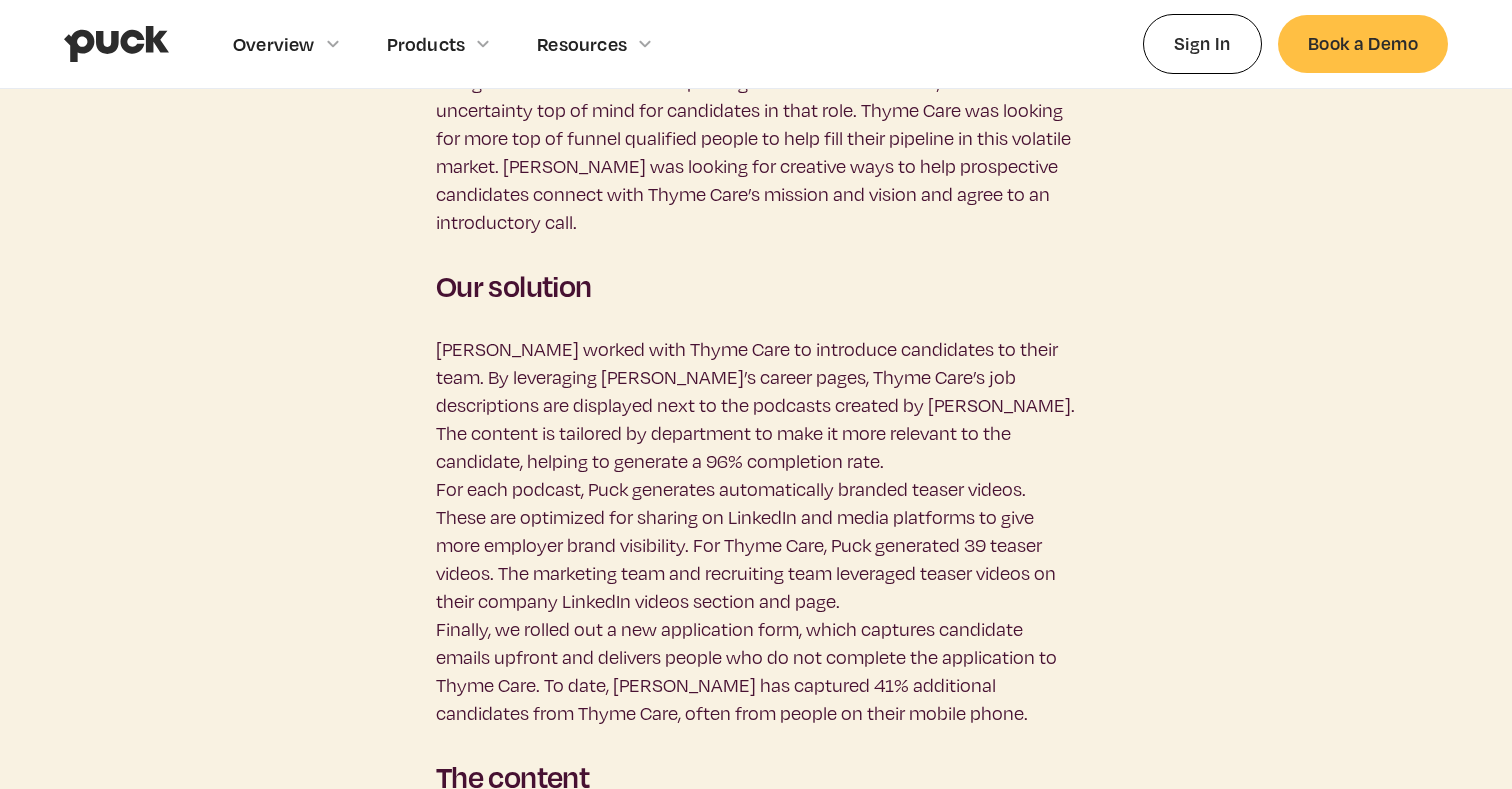 scroll, scrollTop: 2893, scrollLeft: 0, axis: vertical 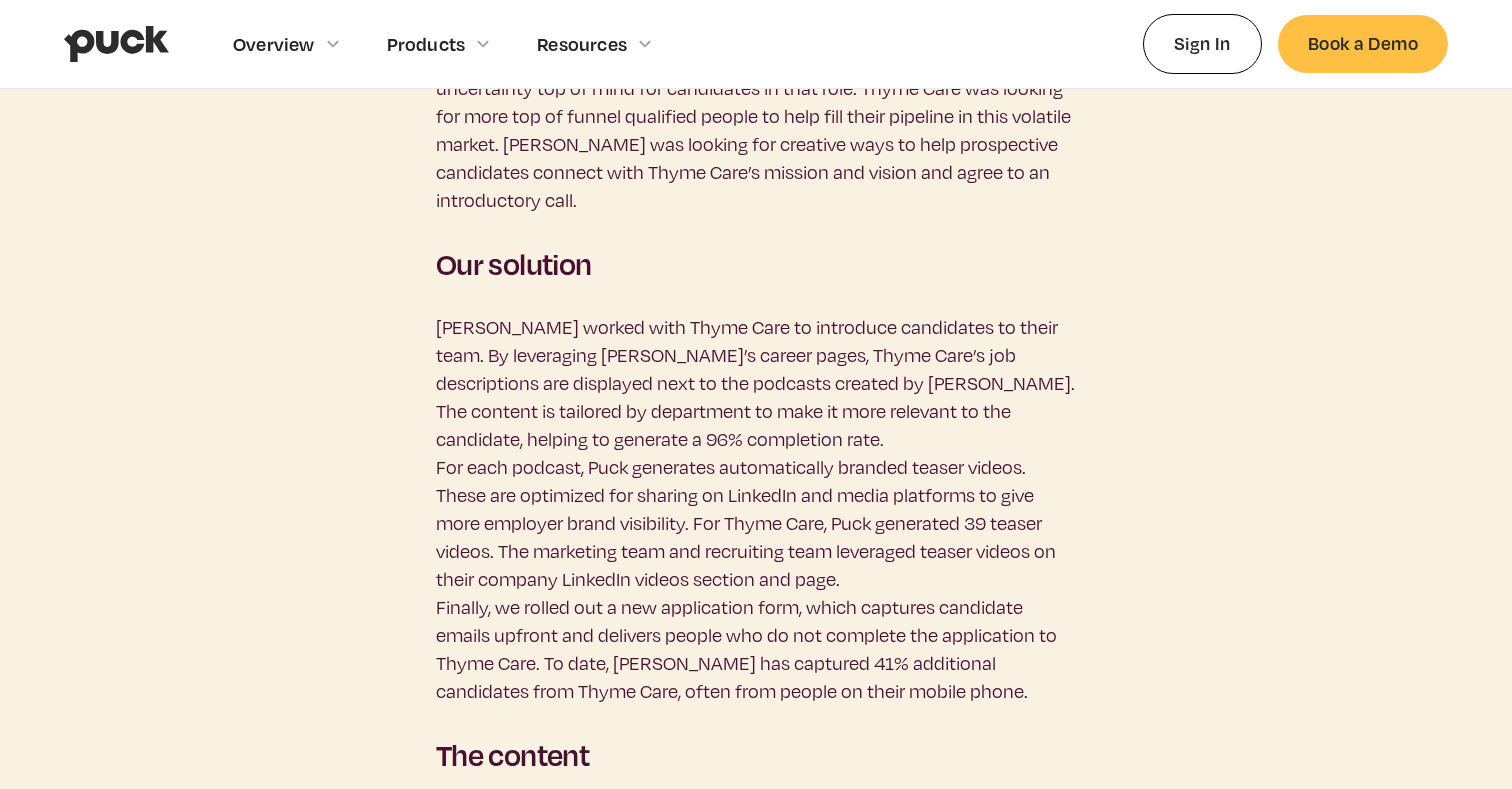 click on "Download PDF How Thyme Care increased hiring speed by 35%  With improved storytelling and employer brand content from Puck, Thyme Care increased their top-of-funnel qualified applicants and hired candidates faster.  Who is Thyme Care? Thyme Care is a value-based oncology management platform whose mission is to improve the quality of life for people diagnosed with [MEDICAL_DATA] by providing personalized, clinically coordinated care. Thyme Care bridges in-person and digital care by pairing Oncology Nurses and Care Partners with software and analytics to quickly get members to the most appropriate site of care, proactively identify members at-risk of an adverse event, address health disparities, and help ensure treatment aligns with their goals. The company was founded in [DATE] and is headquartered in [GEOGRAPHIC_DATA]. It’s backed by venture funding from [PERSON_NAME], AlleyCorp, [PERSON_NAME] Ventures, Casdin Capital, and Bessemer. Executive summary Meet [PERSON_NAME] & [PERSON_NAME] Thyme Care’s pain point? Our solution" at bounding box center (756, 127) 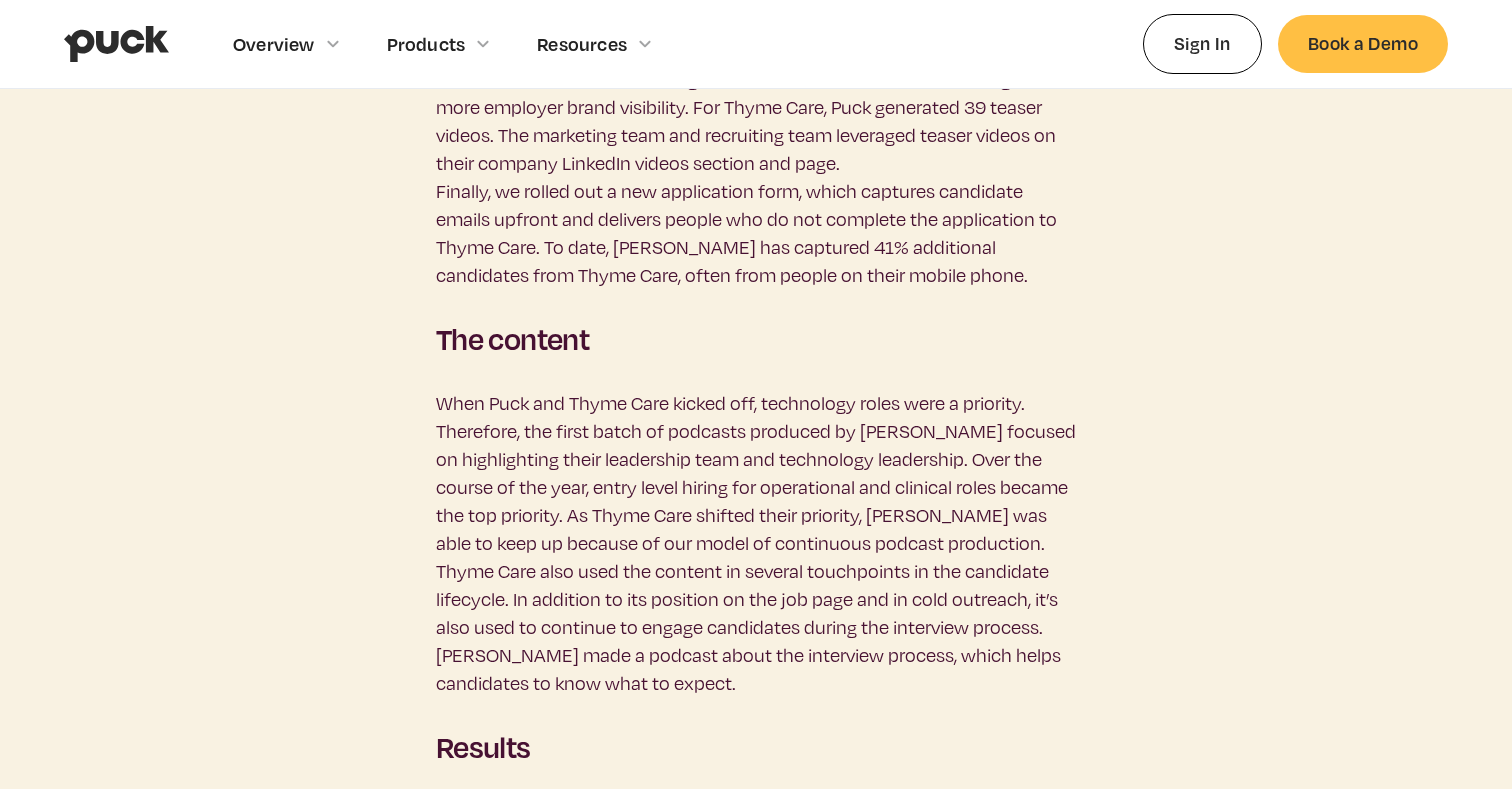 scroll, scrollTop: 3316, scrollLeft: 0, axis: vertical 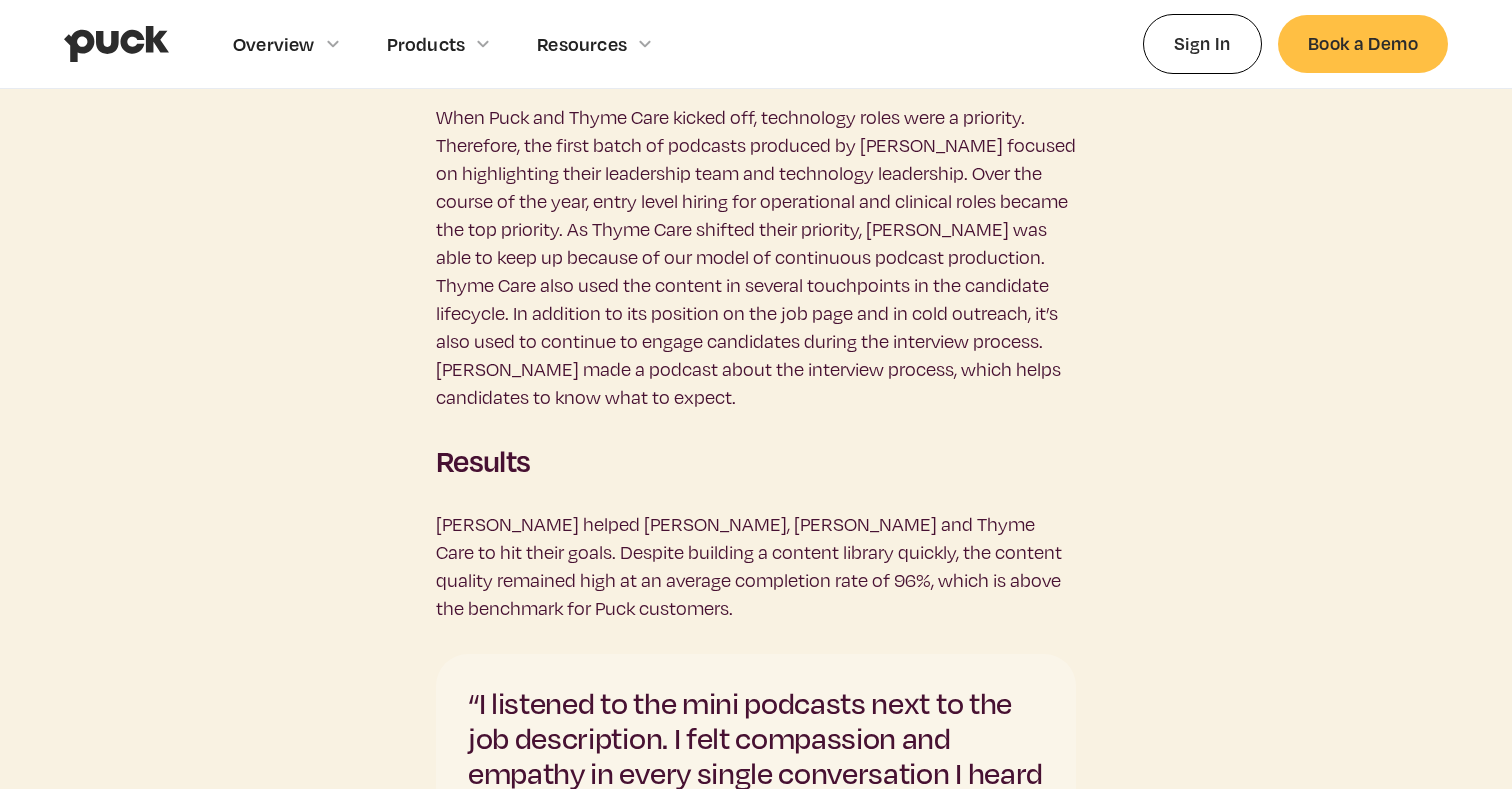click on "Download PDF How Thyme Care increased hiring speed by 35%  With improved storytelling and employer brand content from Puck, Thyme Care increased their top-of-funnel qualified applicants and hired candidates faster.  Who is Thyme Care? Thyme Care is a value-based oncology management platform whose mission is to improve the quality of life for people diagnosed with [MEDICAL_DATA] by providing personalized, clinically coordinated care. Thyme Care bridges in-person and digital care by pairing Oncology Nurses and Care Partners with software and analytics to quickly get members to the most appropriate site of care, proactively identify members at-risk of an adverse event, address health disparities, and help ensure treatment aligns with their goals. The company was founded in [DATE] and is headquartered in [GEOGRAPHIC_DATA]. It’s backed by venture funding from [PERSON_NAME], AlleyCorp, [PERSON_NAME] Ventures, Casdin Capital, and Bessemer. Executive summary Meet [PERSON_NAME] & [PERSON_NAME] Thyme Care’s pain point? Our solution" at bounding box center [756, -575] 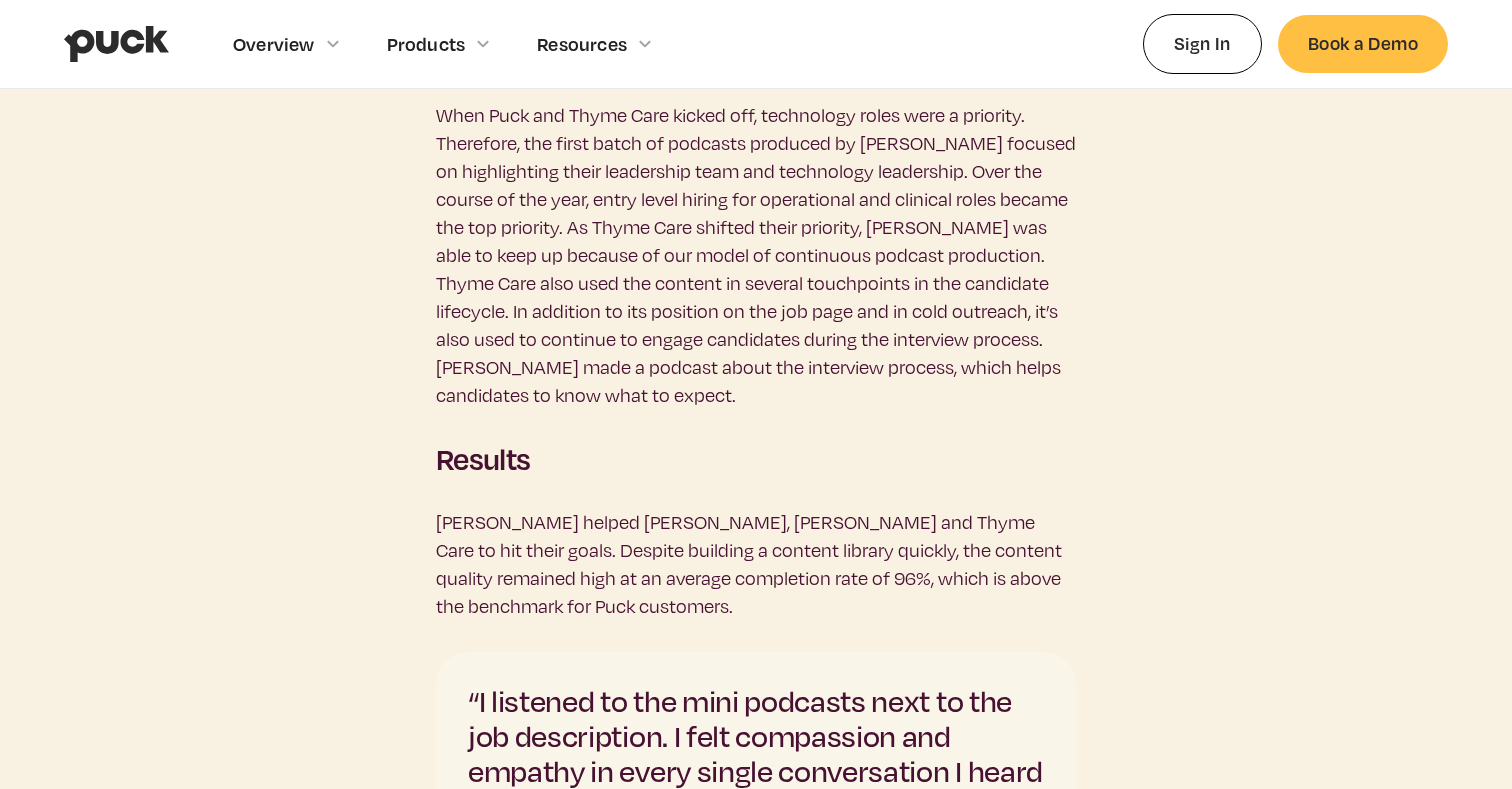 click on "Download PDF How Thyme Care increased hiring speed by 35%  With improved storytelling and employer brand content from Puck, Thyme Care increased their top-of-funnel qualified applicants and hired candidates faster.  Who is Thyme Care? Thyme Care is a value-based oncology management platform whose mission is to improve the quality of life for people diagnosed with [MEDICAL_DATA] by providing personalized, clinically coordinated care. Thyme Care bridges in-person and digital care by pairing Oncology Nurses and Care Partners with software and analytics to quickly get members to the most appropriate site of care, proactively identify members at-risk of an adverse event, address health disparities, and help ensure treatment aligns with their goals. The company was founded in [DATE] and is headquartered in [GEOGRAPHIC_DATA]. It’s backed by venture funding from [PERSON_NAME], AlleyCorp, [PERSON_NAME] Ventures, Casdin Capital, and Bessemer. Executive summary Meet [PERSON_NAME] & [PERSON_NAME] Thyme Care’s pain point? Our solution" at bounding box center (756, -577) 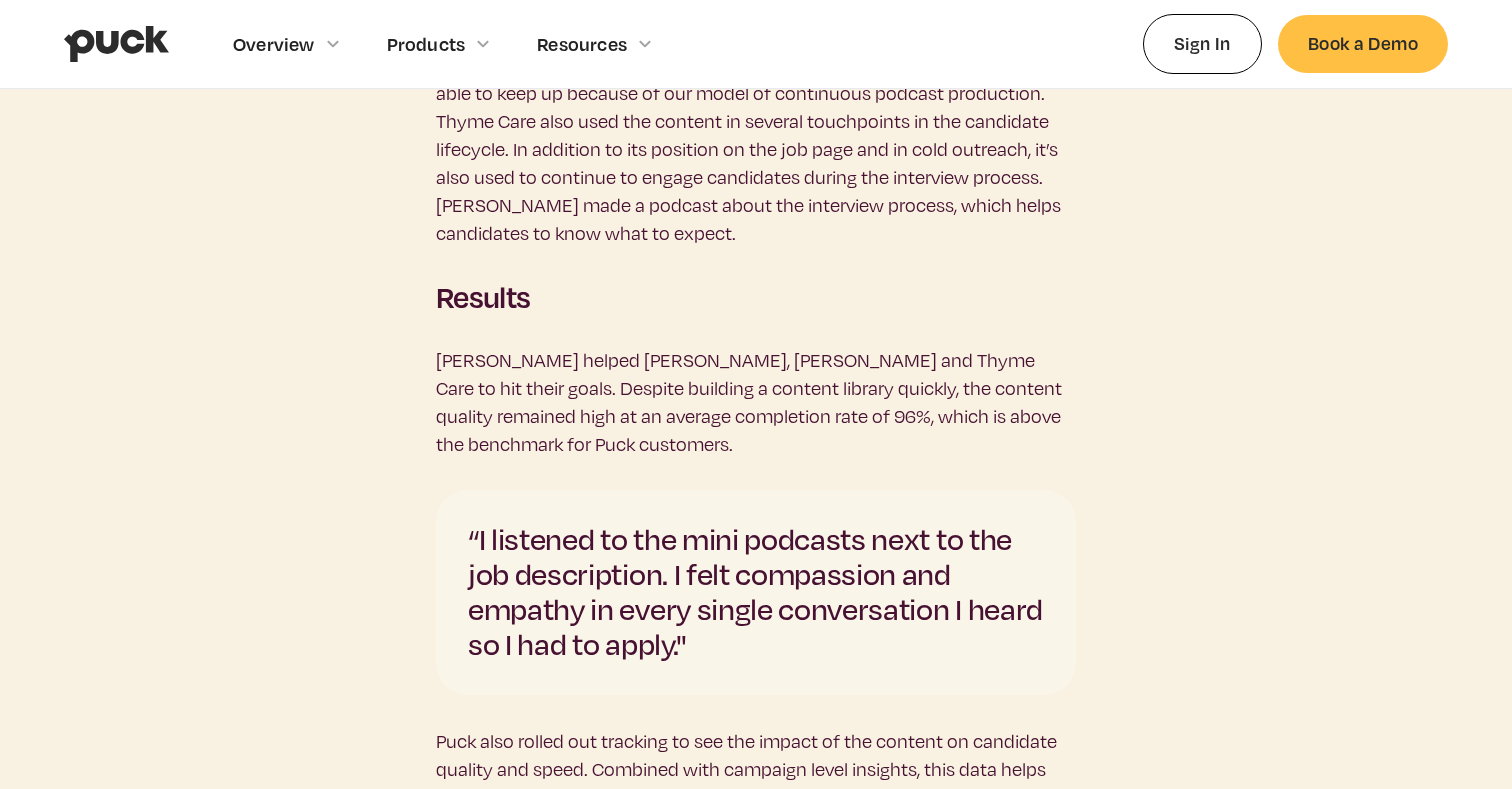 scroll, scrollTop: 3762, scrollLeft: 0, axis: vertical 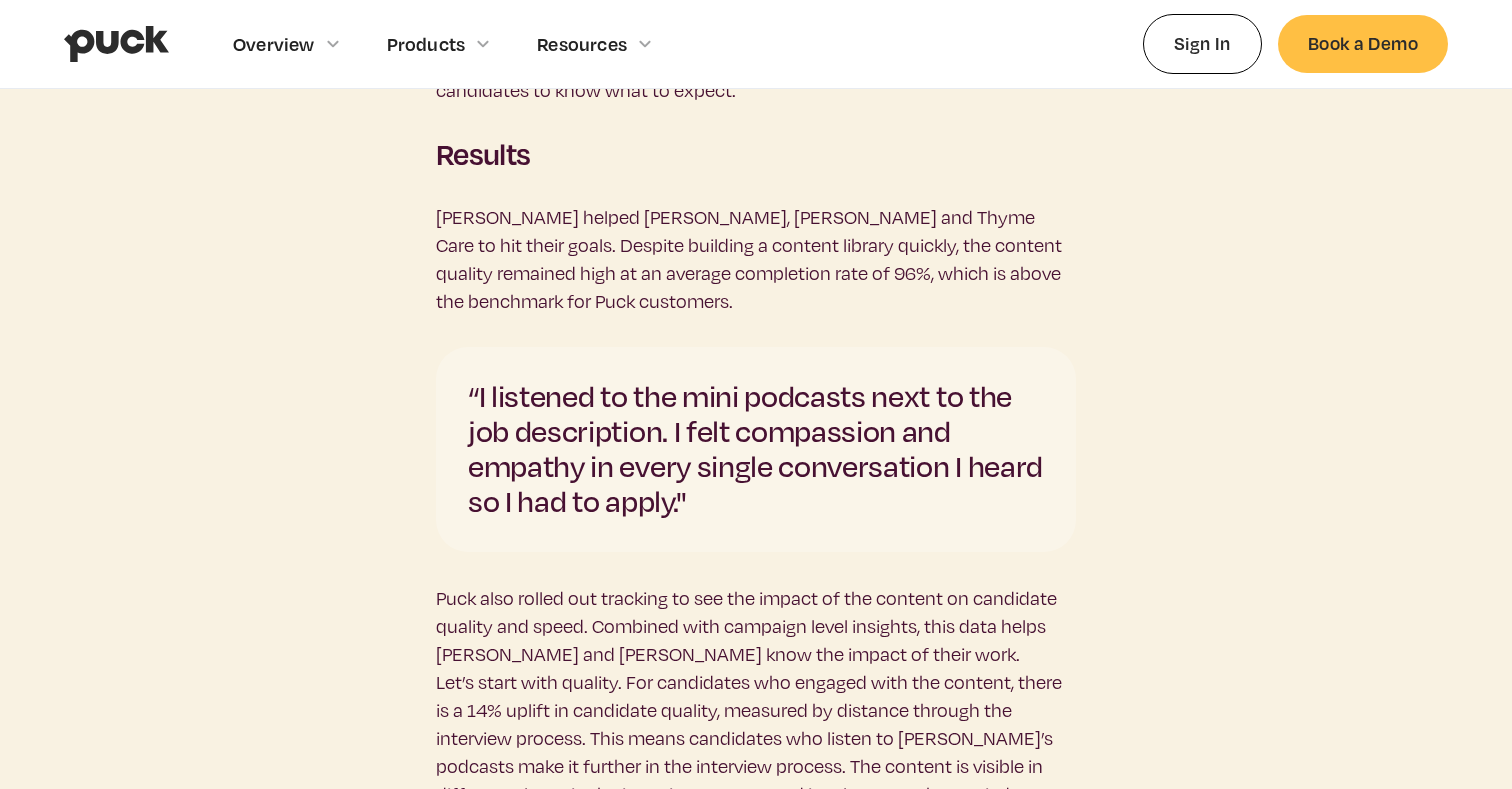 click on "Download PDF How Thyme Care increased hiring speed by 35%  With improved storytelling and employer brand content from Puck, Thyme Care increased their top-of-funnel qualified applicants and hired candidates faster.  Who is Thyme Care? Thyme Care is a value-based oncology management platform whose mission is to improve the quality of life for people diagnosed with [MEDICAL_DATA] by providing personalized, clinically coordinated care. Thyme Care bridges in-person and digital care by pairing Oncology Nurses and Care Partners with software and analytics to quickly get members to the most appropriate site of care, proactively identify members at-risk of an adverse event, address health disparities, and help ensure treatment aligns with their goals. The company was founded in [DATE] and is headquartered in [GEOGRAPHIC_DATA]. It’s backed by venture funding from [PERSON_NAME], AlleyCorp, [PERSON_NAME] Ventures, Casdin Capital, and Bessemer. Executive summary Meet [PERSON_NAME] & [PERSON_NAME] Thyme Care’s pain point? Our solution" at bounding box center [756, -882] 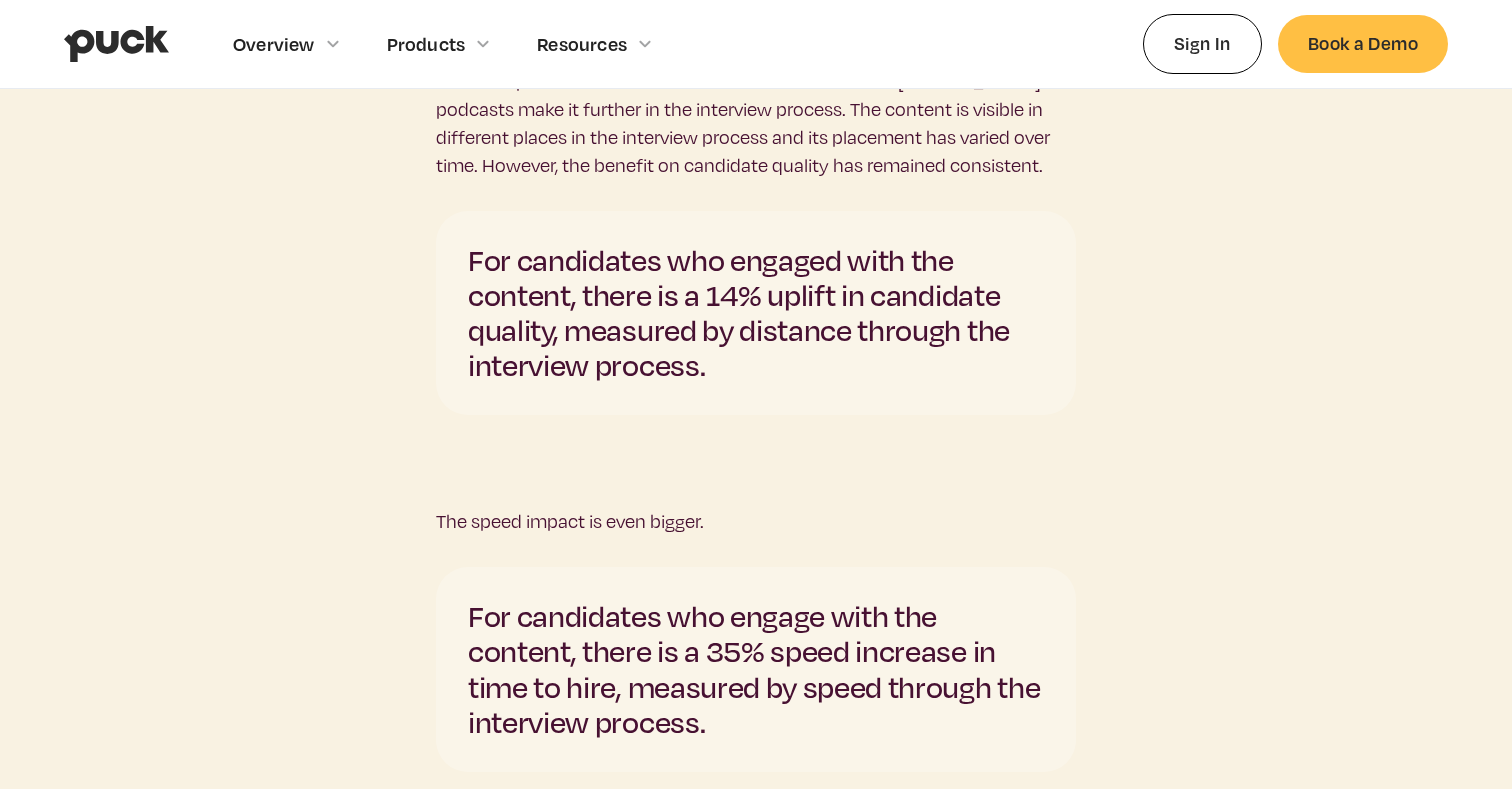 scroll, scrollTop: 4595, scrollLeft: 0, axis: vertical 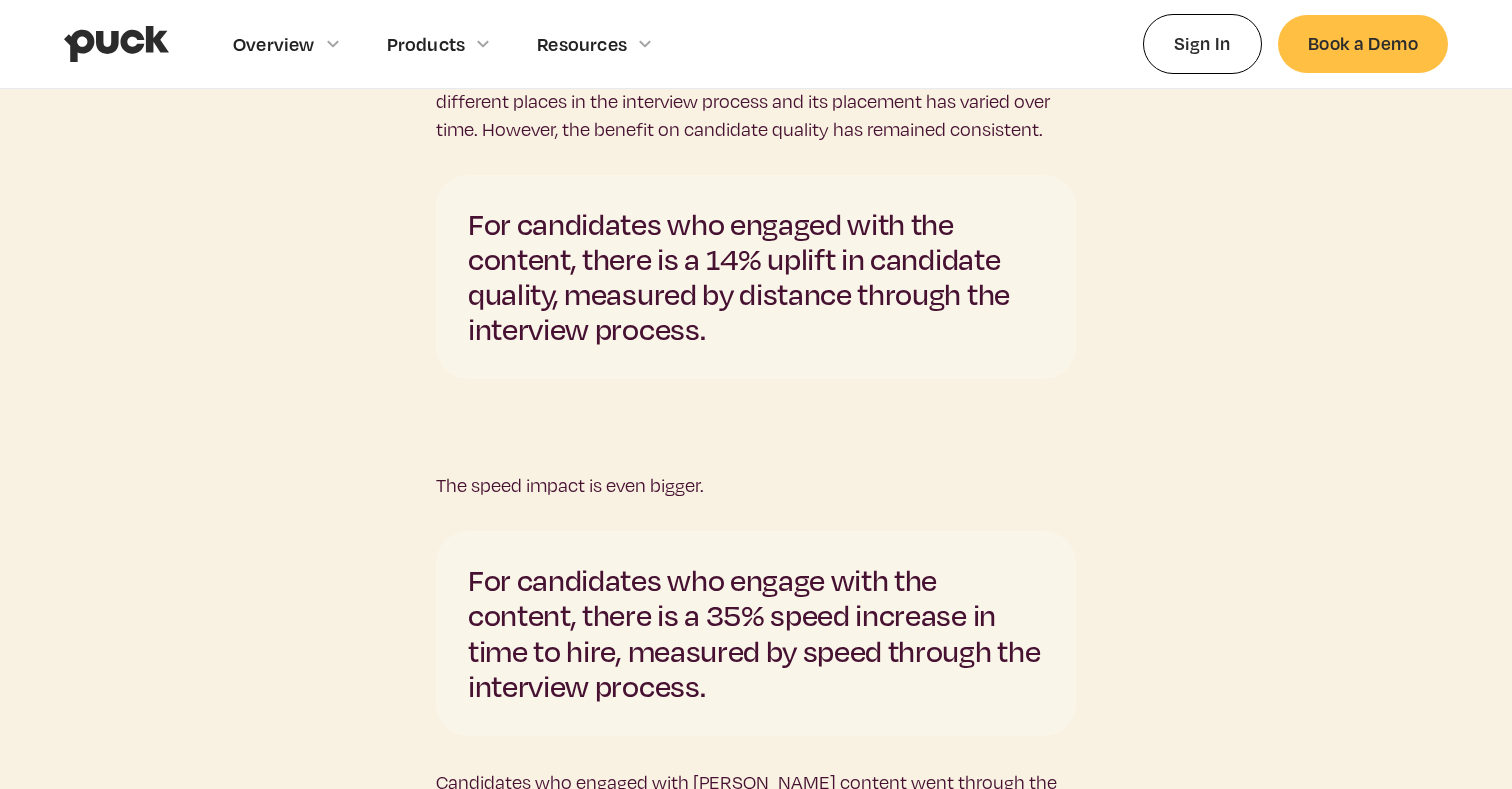 click on "Download PDF How Thyme Care increased hiring speed by 35%  With improved storytelling and employer brand content from Puck, Thyme Care increased their top-of-funnel qualified applicants and hired candidates faster.  Who is Thyme Care? Thyme Care is a value-based oncology management platform whose mission is to improve the quality of life for people diagnosed with [MEDICAL_DATA] by providing personalized, clinically coordinated care. Thyme Care bridges in-person and digital care by pairing Oncology Nurses and Care Partners with software and analytics to quickly get members to the most appropriate site of care, proactively identify members at-risk of an adverse event, address health disparities, and help ensure treatment aligns with their goals. The company was founded in [DATE] and is headquartered in [GEOGRAPHIC_DATA]. It’s backed by venture funding from [PERSON_NAME], AlleyCorp, [PERSON_NAME] Ventures, Casdin Capital, and Bessemer. Executive summary Meet [PERSON_NAME] & [PERSON_NAME] Thyme Care’s pain point? Our solution" at bounding box center (756, -1575) 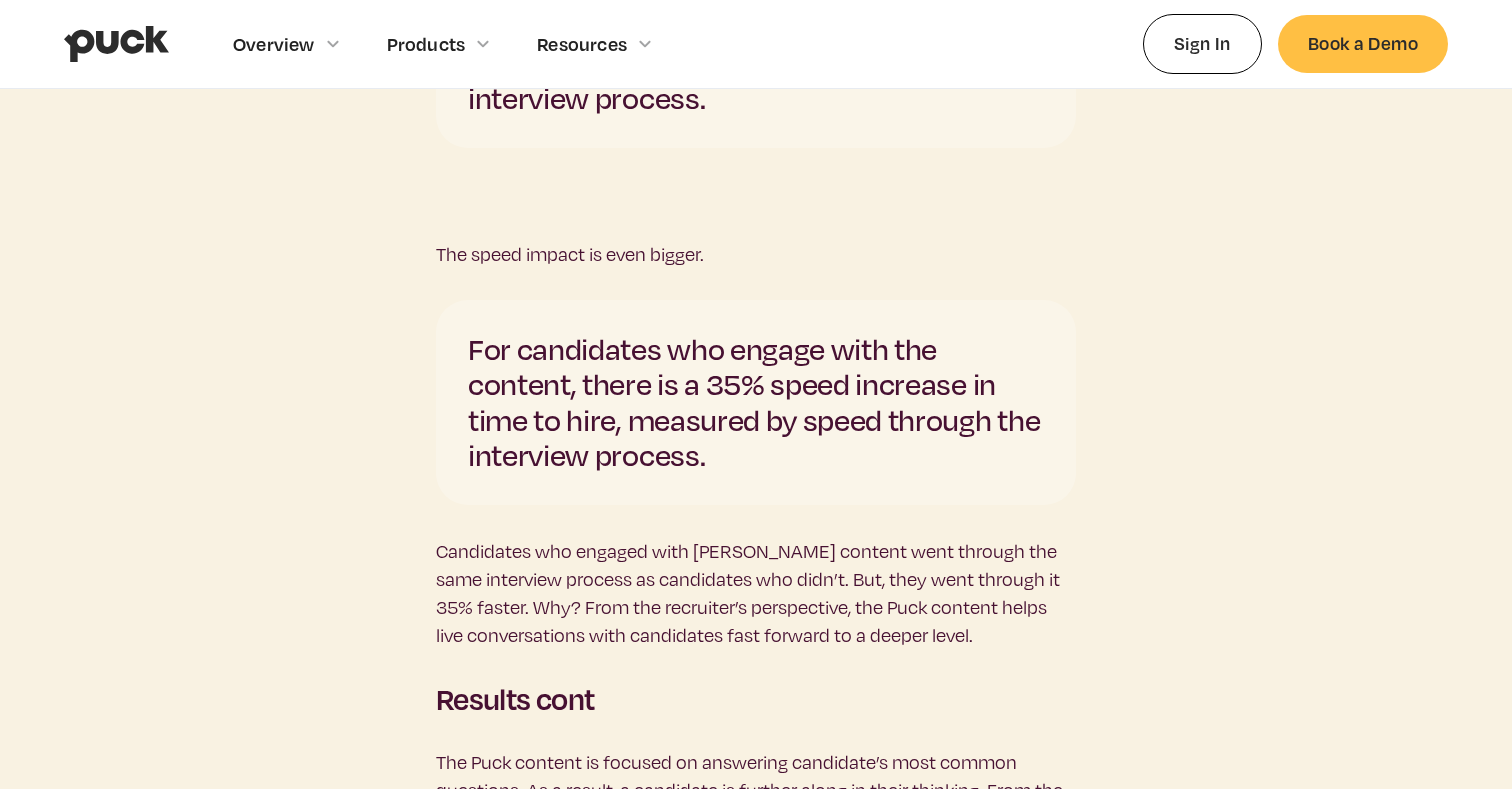scroll, scrollTop: 5017, scrollLeft: 0, axis: vertical 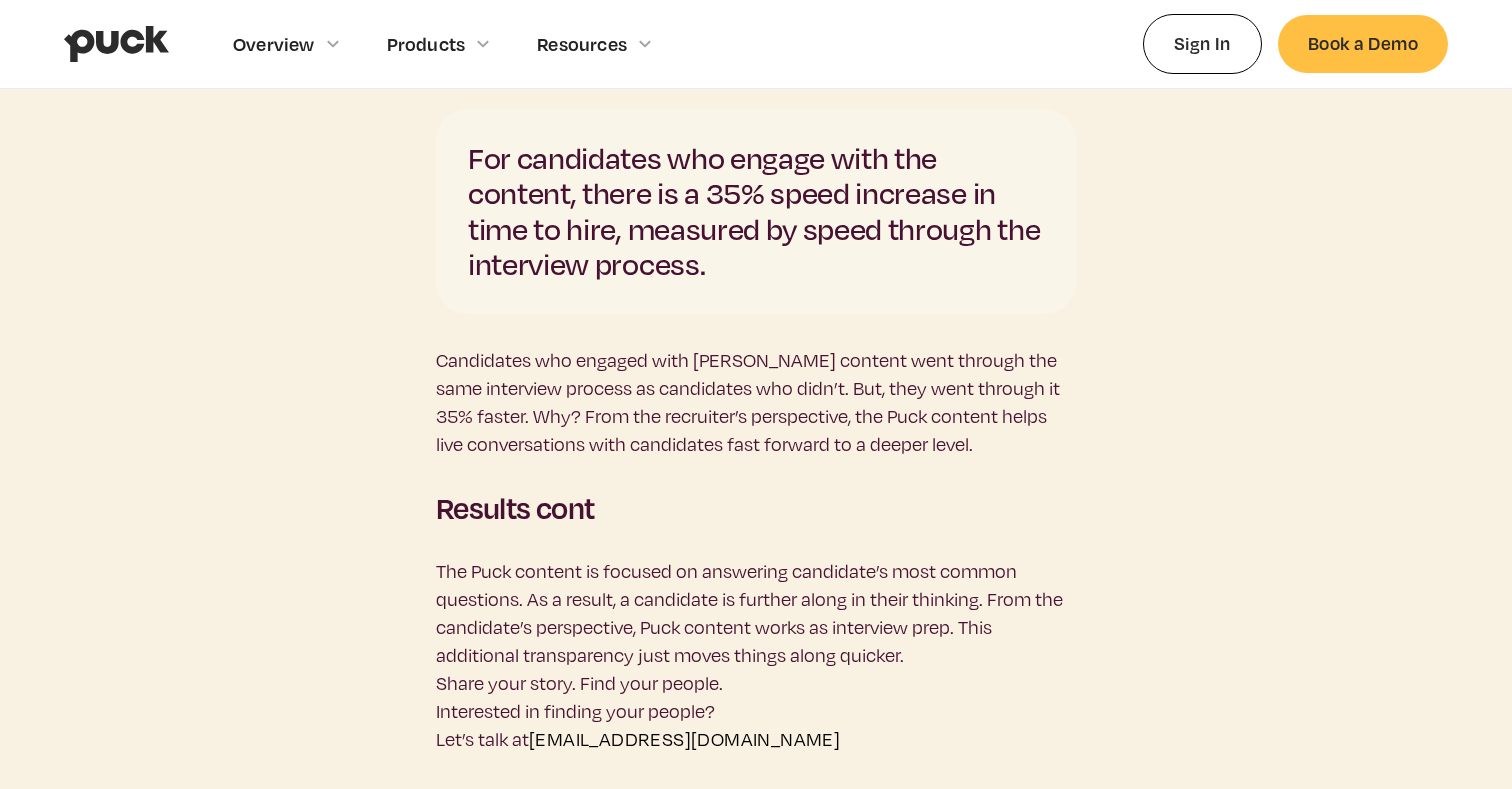 click on "Download PDF How Thyme Care increased hiring speed by 35%  With improved storytelling and employer brand content from Puck, Thyme Care increased their top-of-funnel qualified applicants and hired candidates faster.  Who is Thyme Care? Thyme Care is a value-based oncology management platform whose mission is to improve the quality of life for people diagnosed with [MEDICAL_DATA] by providing personalized, clinically coordinated care. Thyme Care bridges in-person and digital care by pairing Oncology Nurses and Care Partners with software and analytics to quickly get members to the most appropriate site of care, proactively identify members at-risk of an adverse event, address health disparities, and help ensure treatment aligns with their goals. The company was founded in [DATE] and is headquartered in [GEOGRAPHIC_DATA]. It’s backed by venture funding from [PERSON_NAME], AlleyCorp, [PERSON_NAME] Ventures, Casdin Capital, and Bessemer. Executive summary Meet [PERSON_NAME] & [PERSON_NAME] Thyme Care’s pain point? Our solution" at bounding box center [756, -1997] 